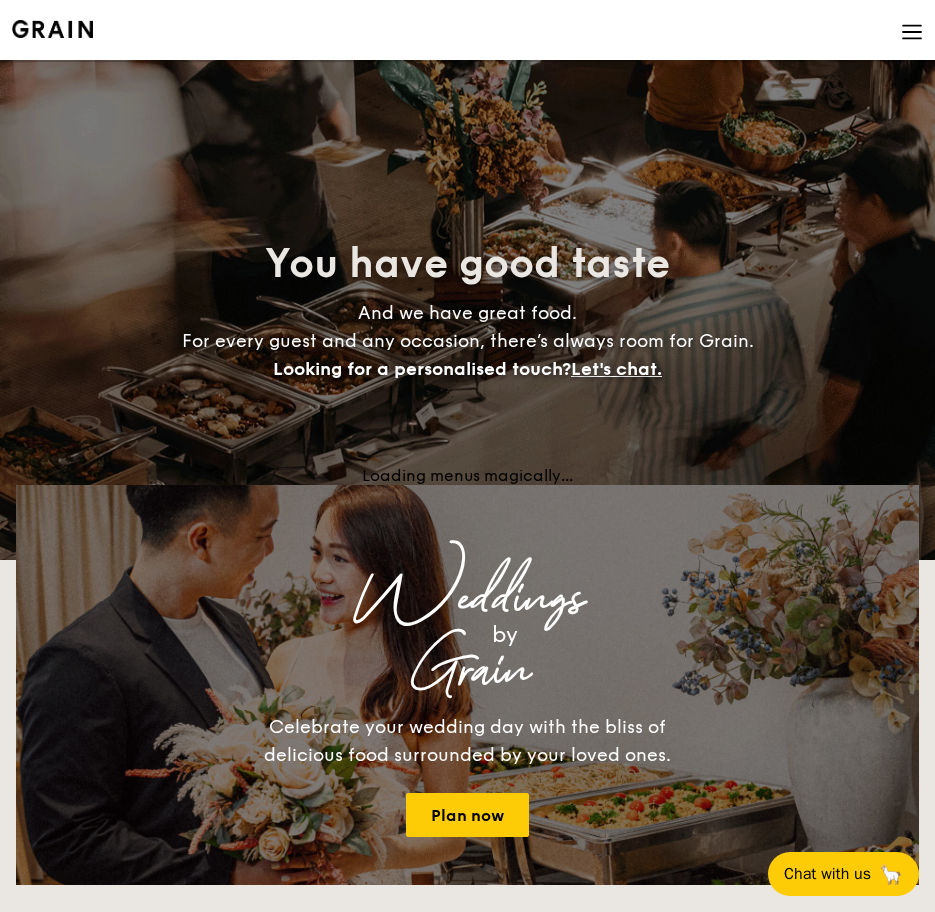 scroll, scrollTop: 0, scrollLeft: 0, axis: both 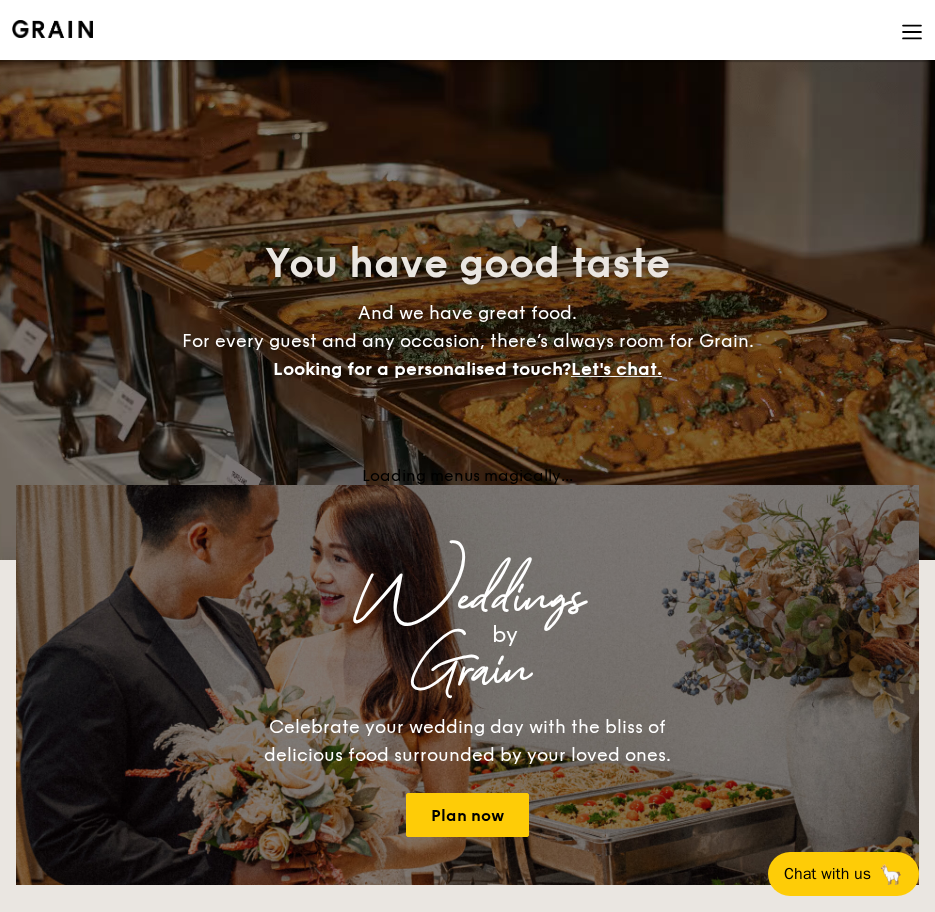 click at bounding box center [912, 32] 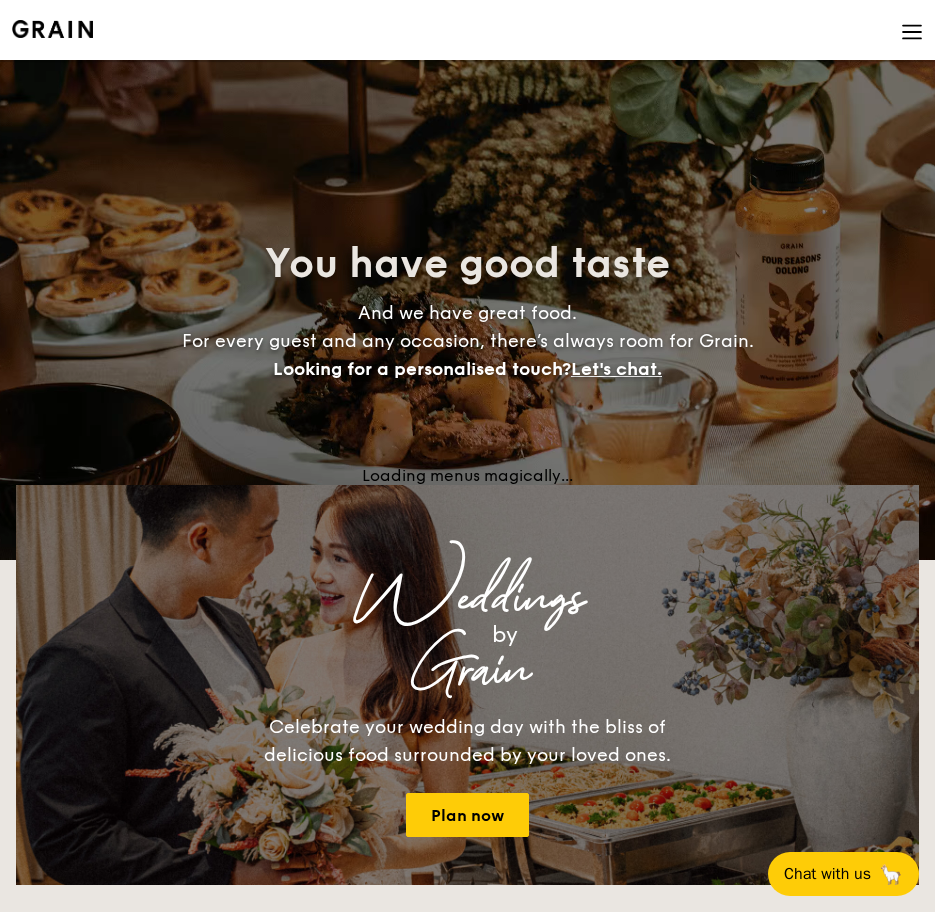 scroll, scrollTop: 0, scrollLeft: 0, axis: both 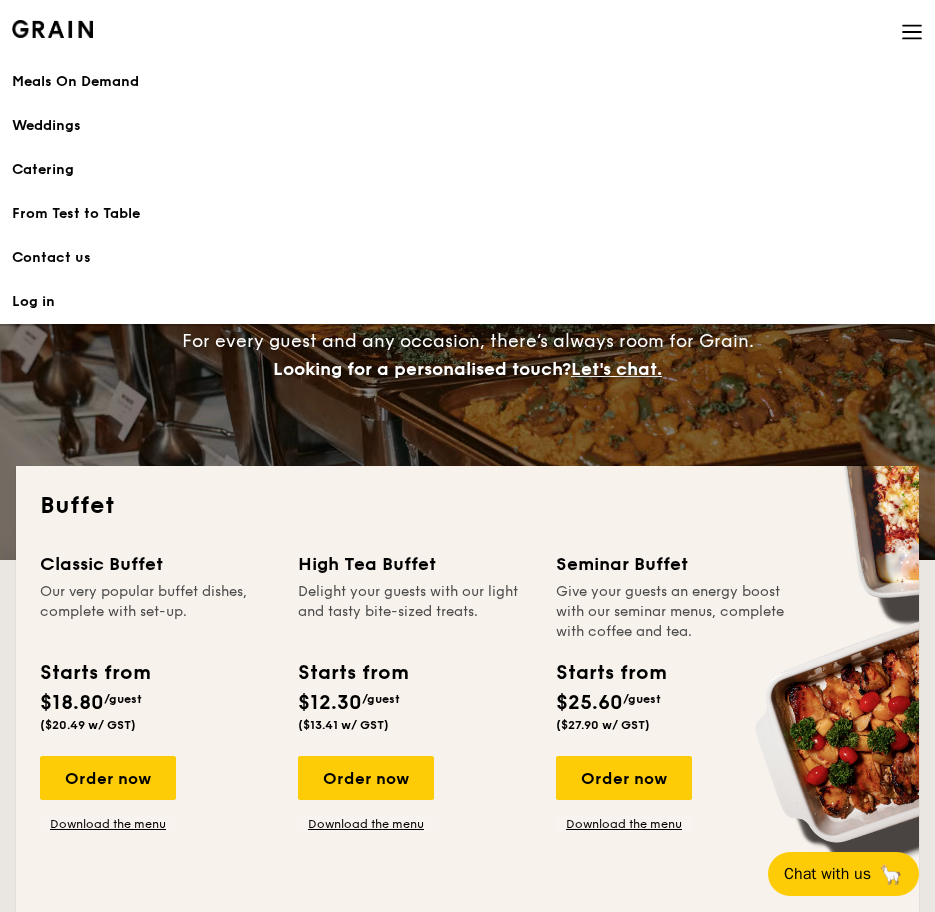 click on "Catering" at bounding box center [467, 170] 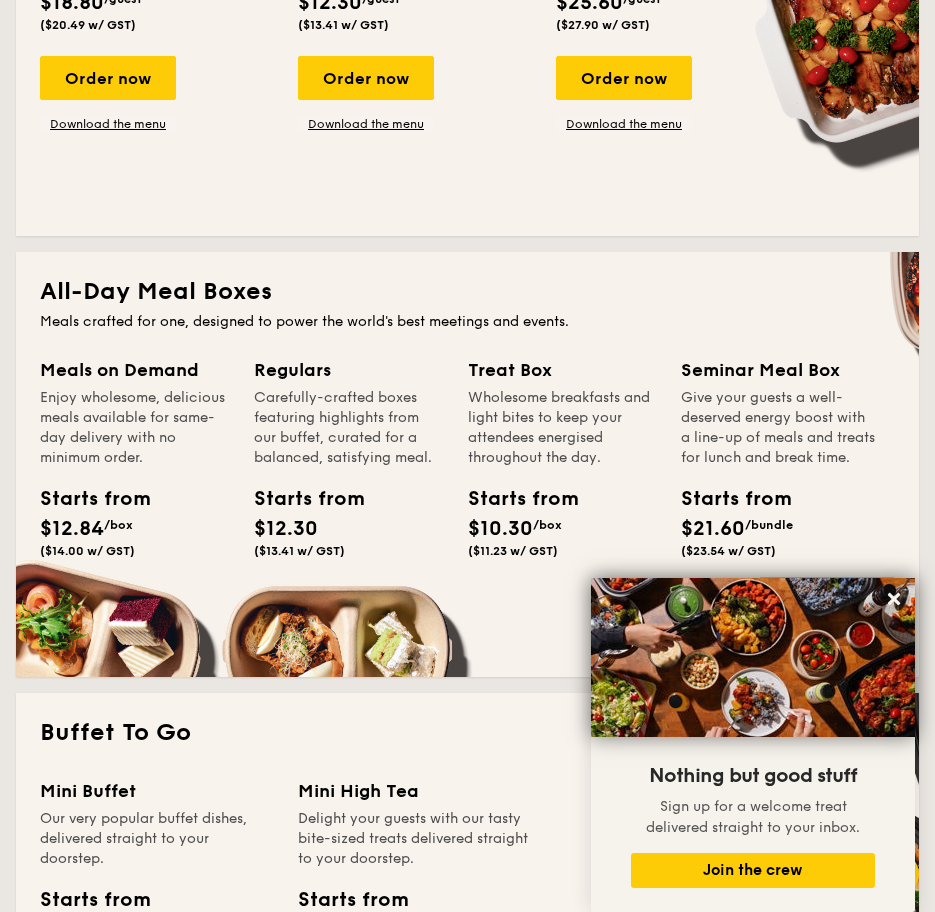 scroll, scrollTop: 1100, scrollLeft: 0, axis: vertical 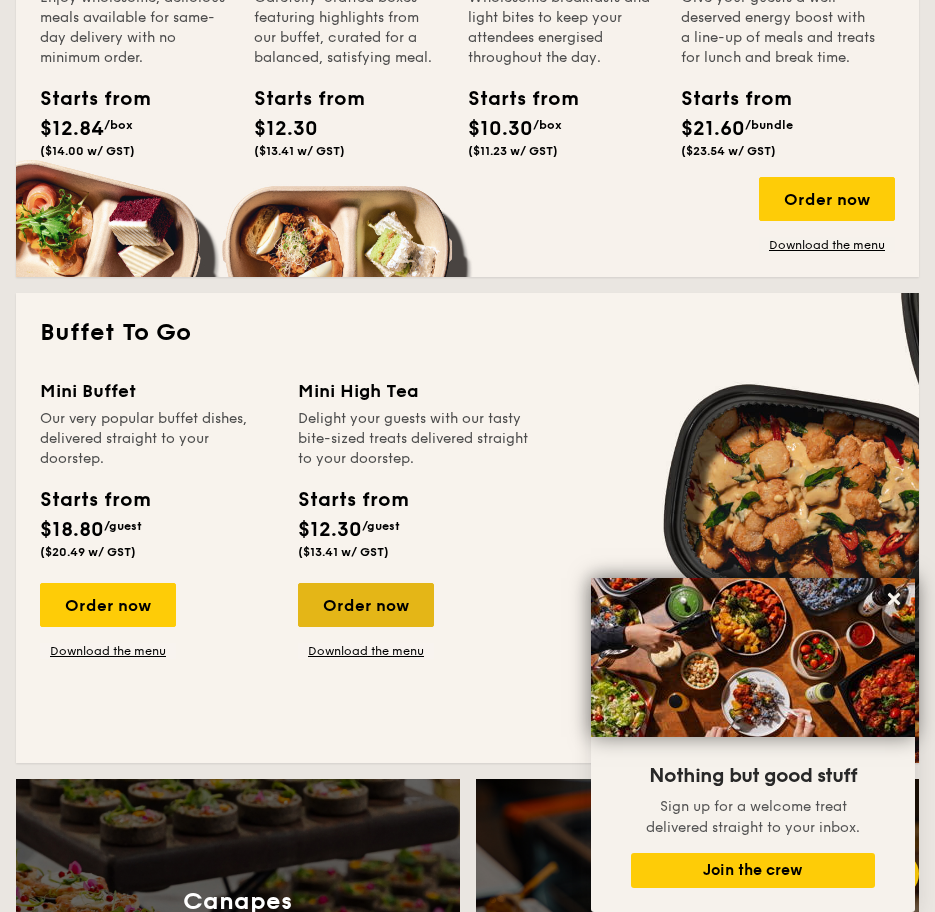 click on "Order now" at bounding box center [366, 605] 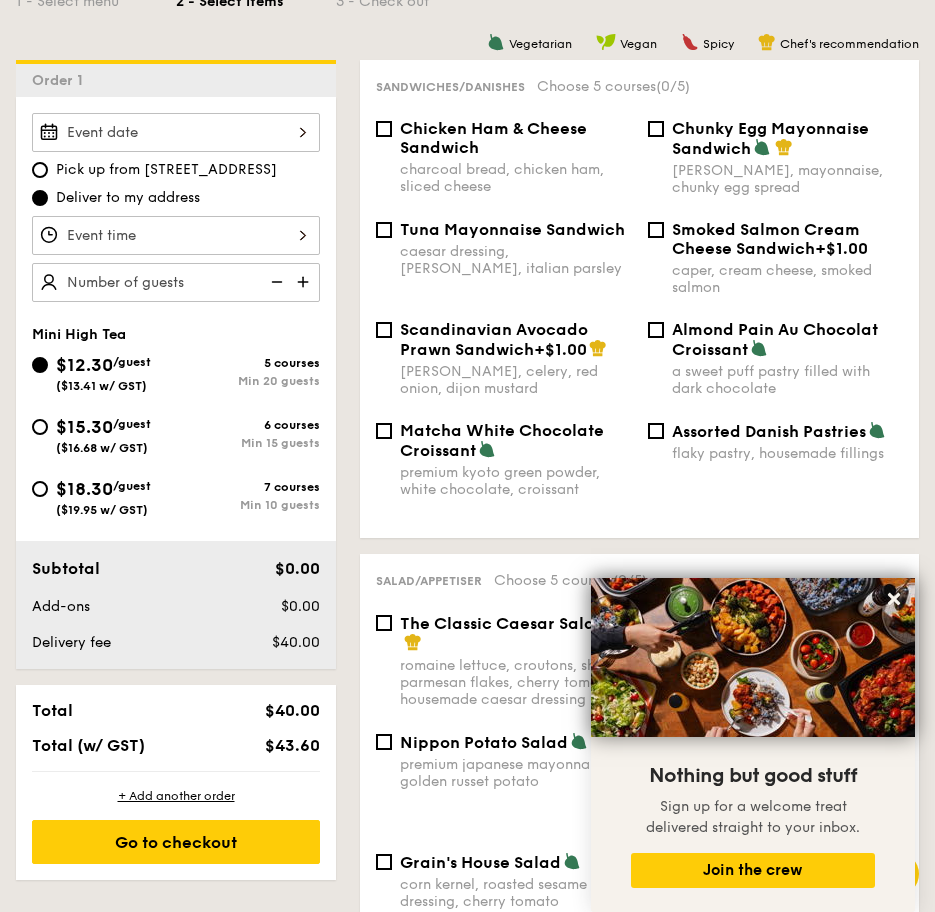scroll, scrollTop: 900, scrollLeft: 0, axis: vertical 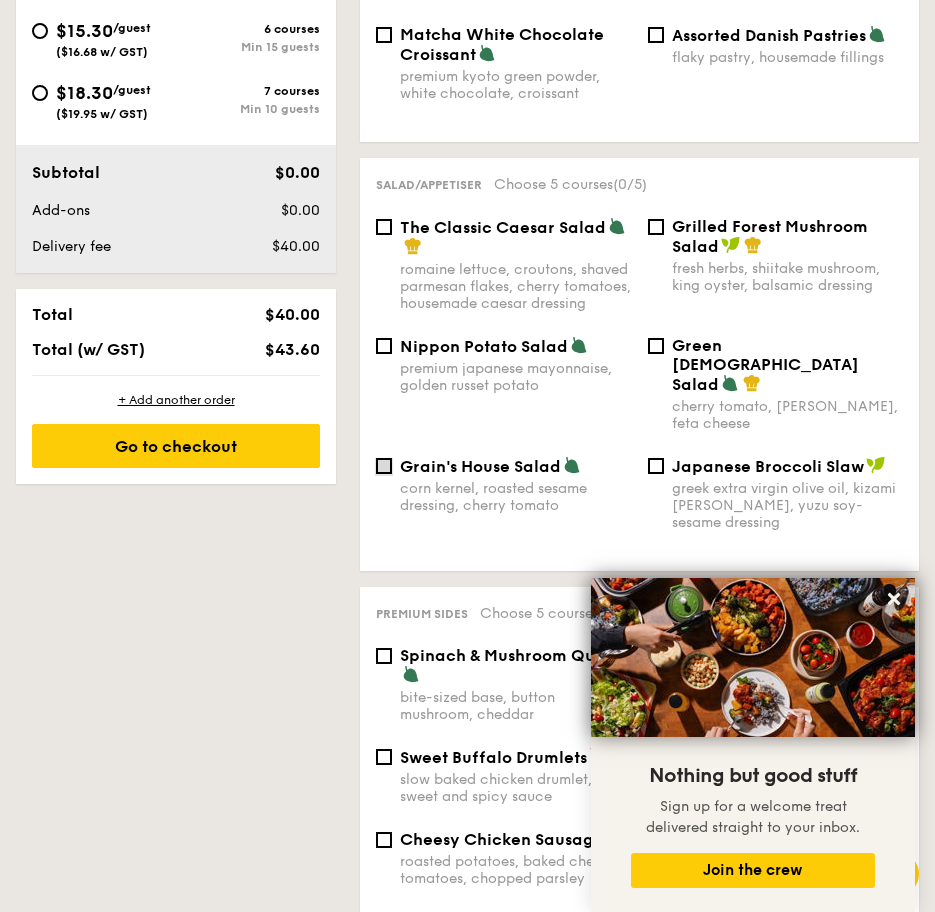 click on "Grain's House Salad corn kernel, roasted sesame dressing, cherry tomato" at bounding box center [384, 466] 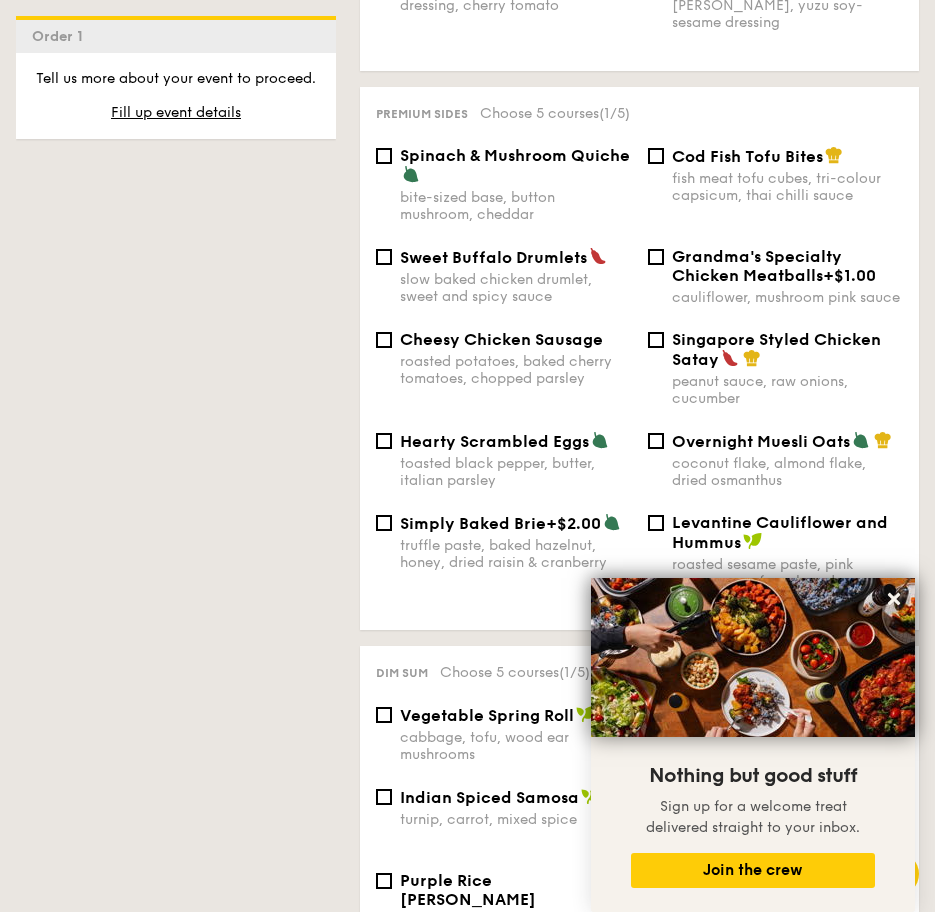 scroll, scrollTop: 1499, scrollLeft: 0, axis: vertical 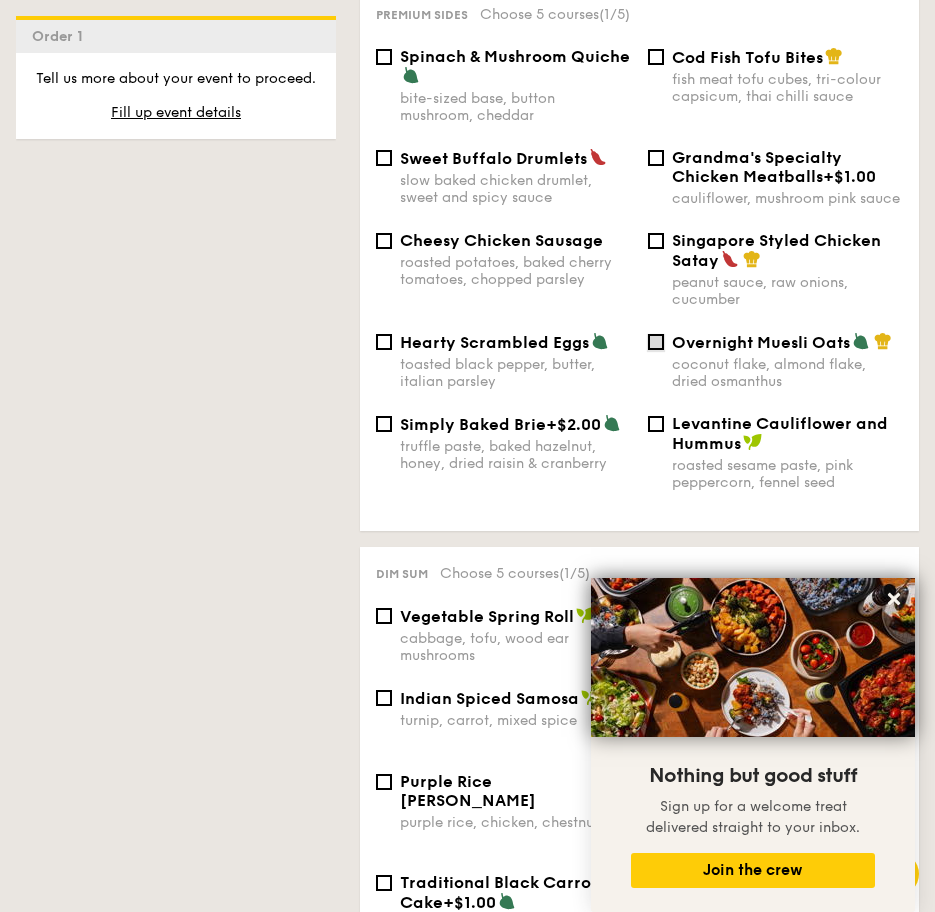 click on "Overnight Muesli Oats coconut flake, almond flake, dried osmanthus" at bounding box center [656, 342] 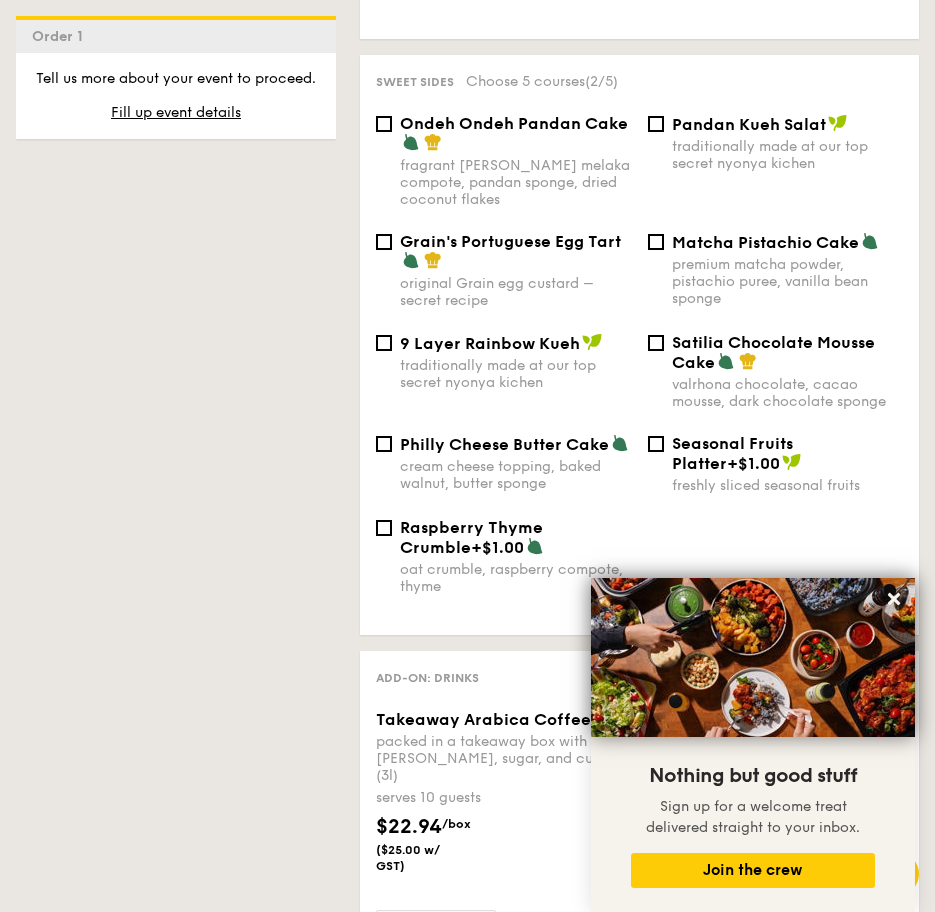 scroll, scrollTop: 2500, scrollLeft: 0, axis: vertical 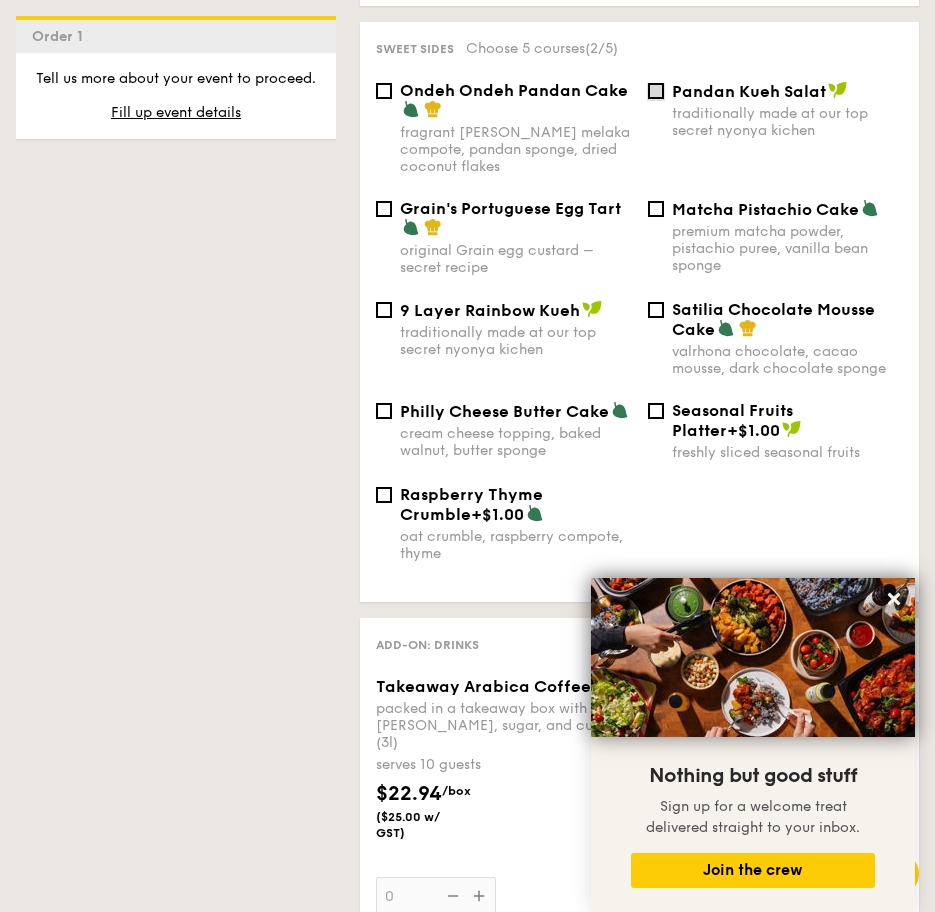 click on "Pandan Kueh Salat traditionally made at our top secret nyonya kichen" at bounding box center [656, 91] 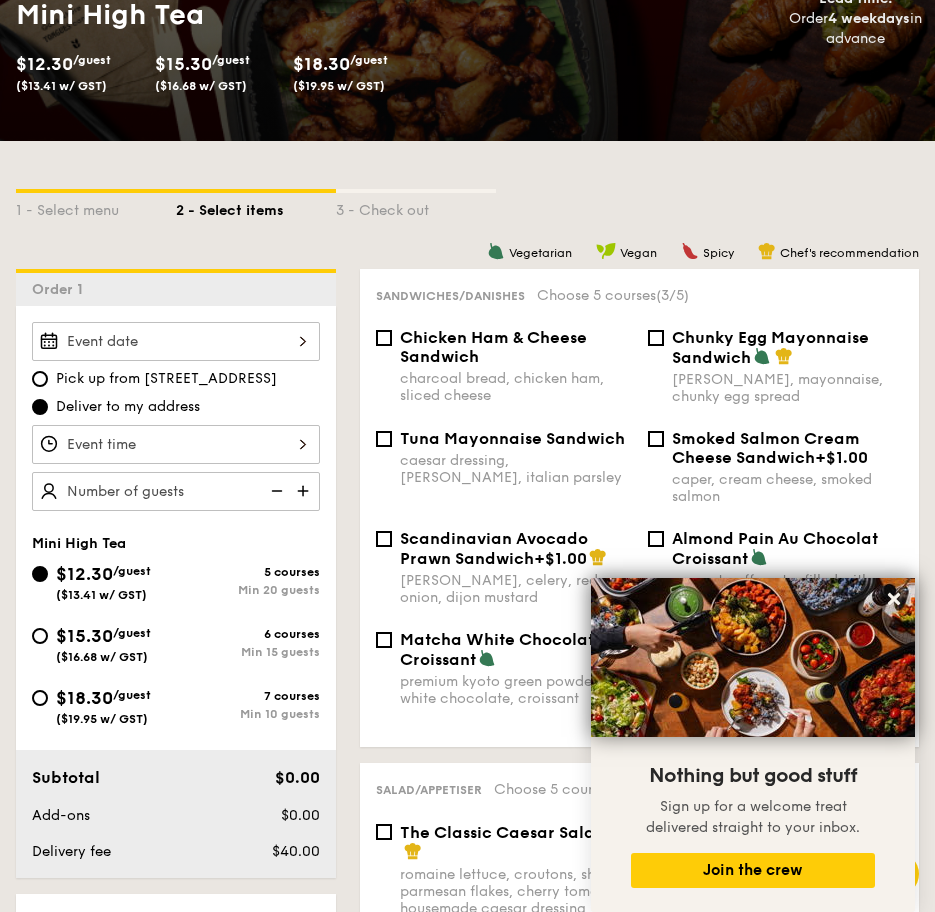 scroll, scrollTop: 300, scrollLeft: 0, axis: vertical 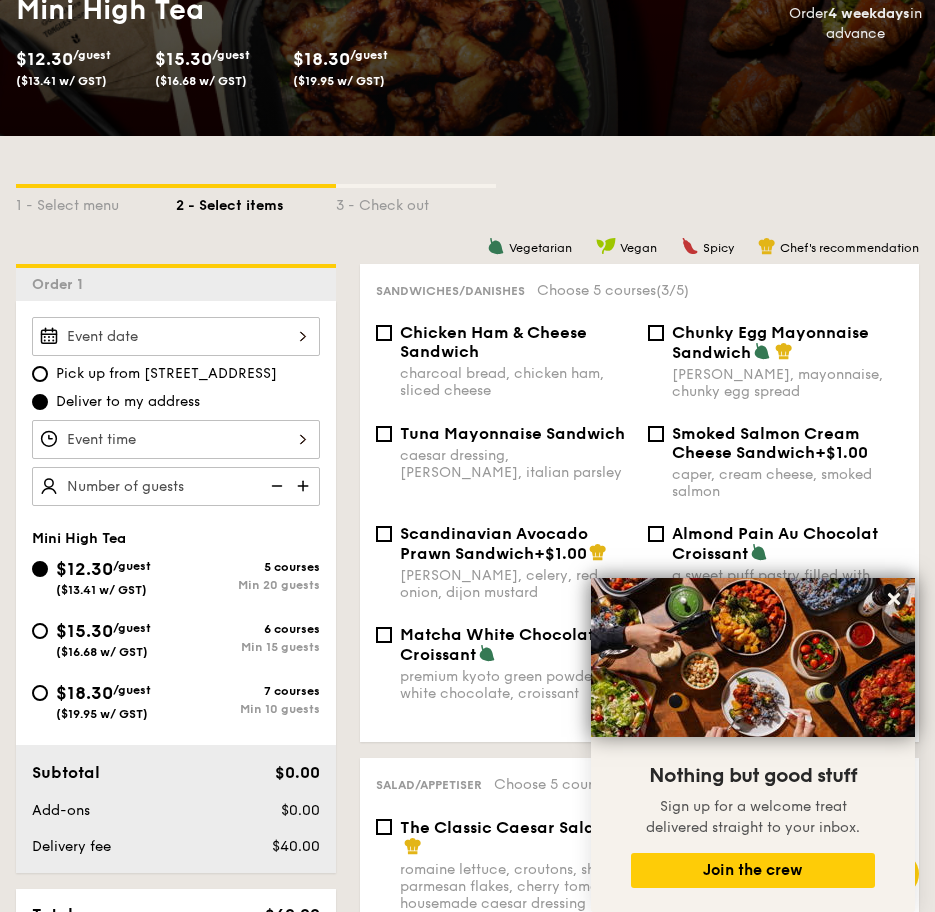 click at bounding box center (176, 486) 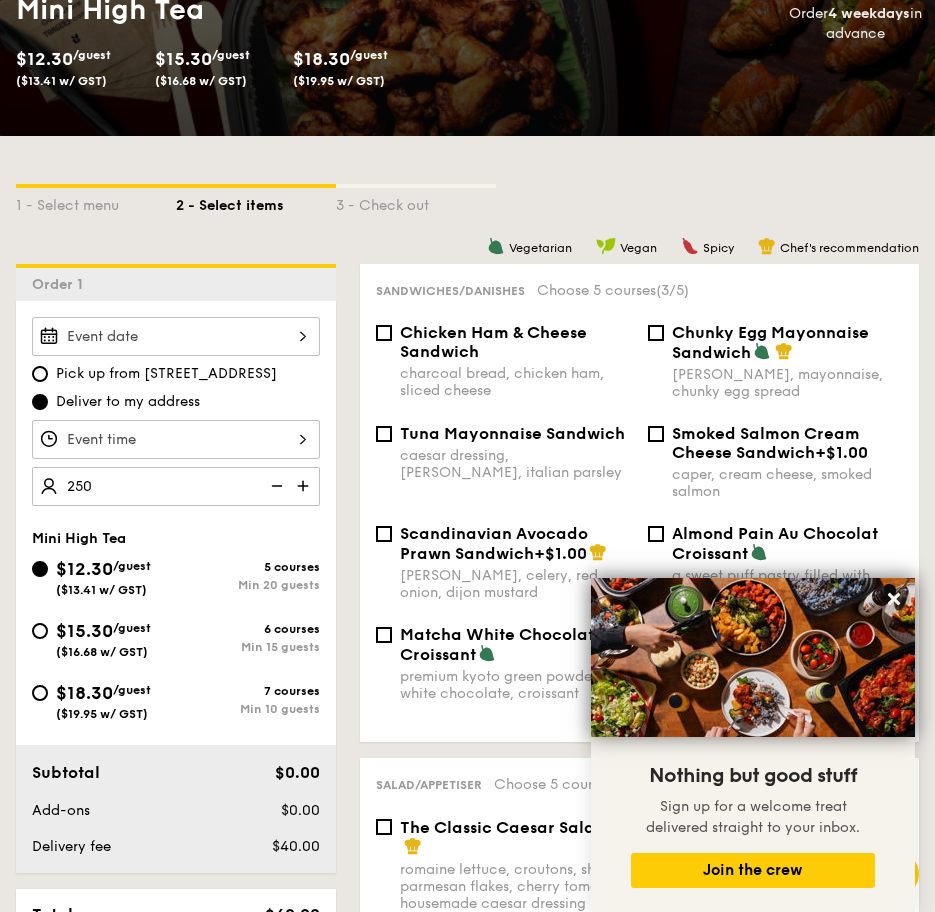 click on "Pick up from [STREET_ADDRESS]
Deliver to my address
250
Mini High Tea
$12.30
/guest
($13.41 w/ GST)
5 courses
Min 20 guests
$15.30
/guest
($16.68 w/ GST)
6 courses
Min 15 guests
$18.30
/guest
($19.95 w/ GST)
7 courses
Min 10 guests
Subtotal
$0.00
Add-ons
$0.00
Delivery fee
$40.00" at bounding box center (176, 587) 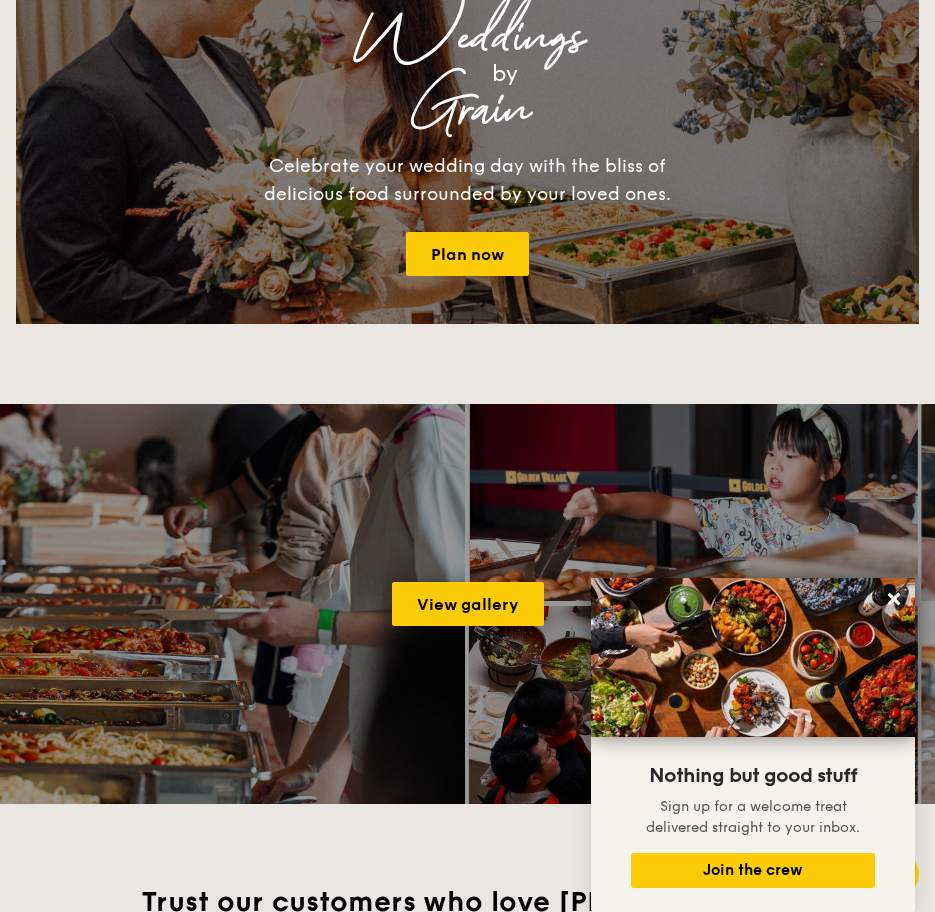 scroll, scrollTop: 796, scrollLeft: 0, axis: vertical 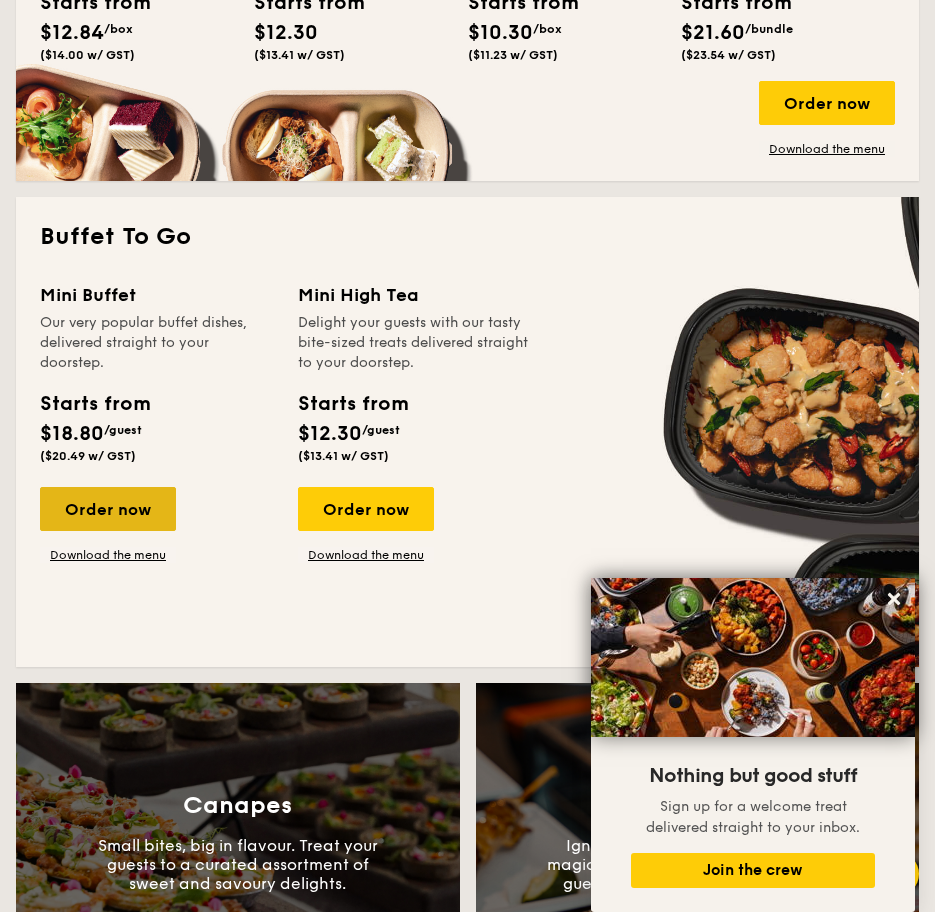 click on "Order now" at bounding box center [108, 509] 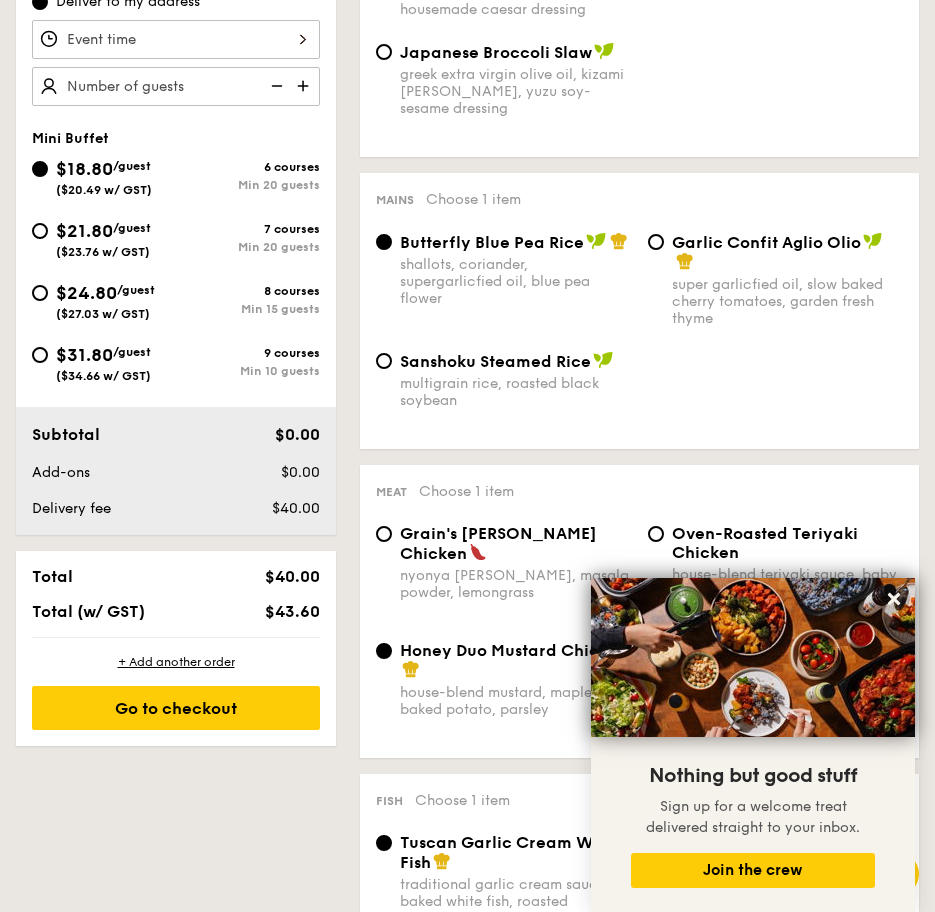 scroll, scrollTop: 0, scrollLeft: 0, axis: both 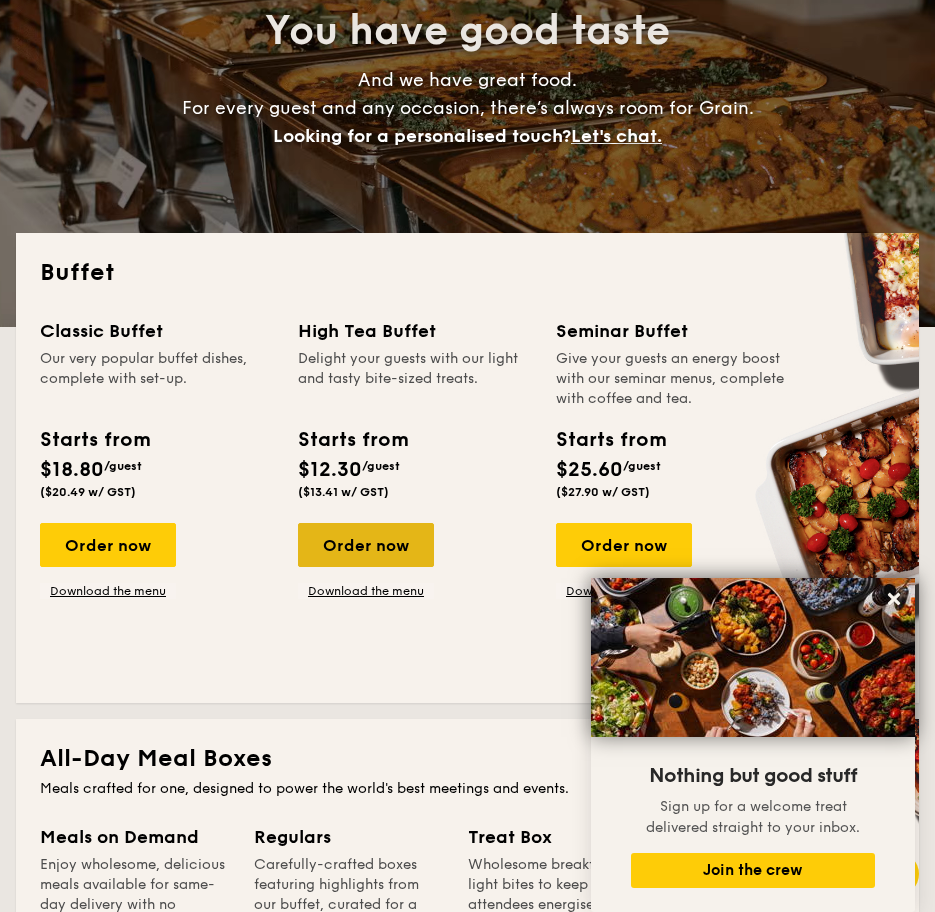 click on "Order now" at bounding box center [366, 545] 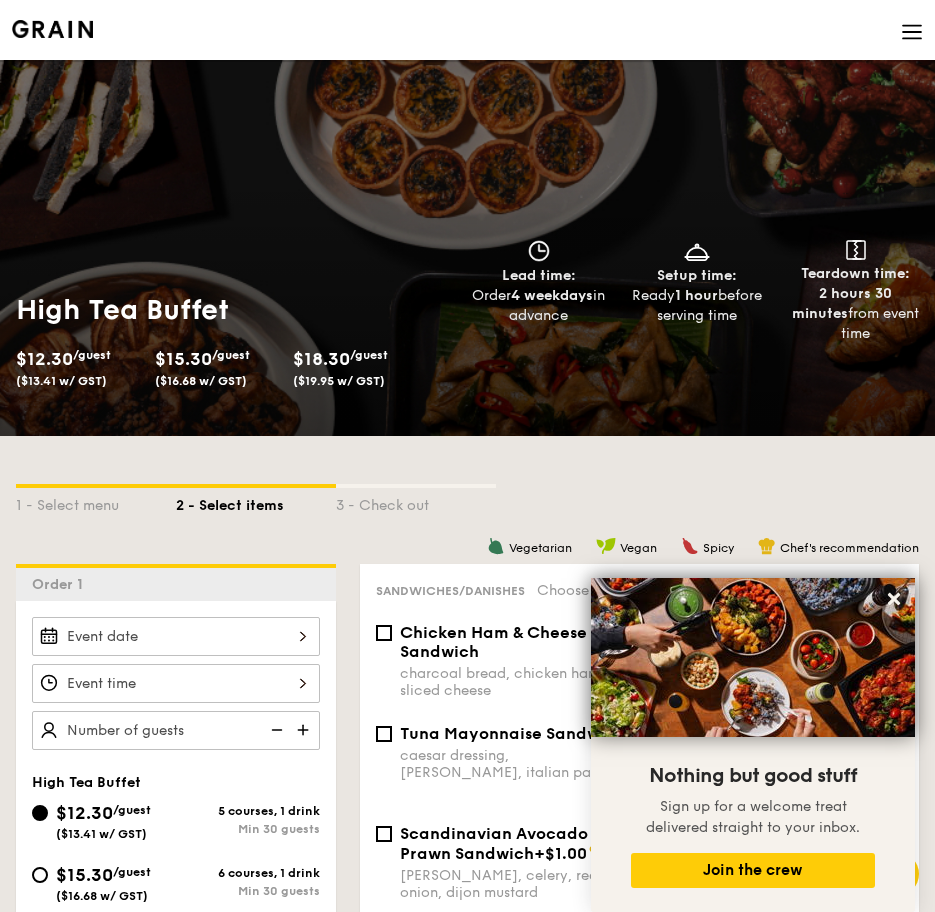 scroll, scrollTop: 200, scrollLeft: 0, axis: vertical 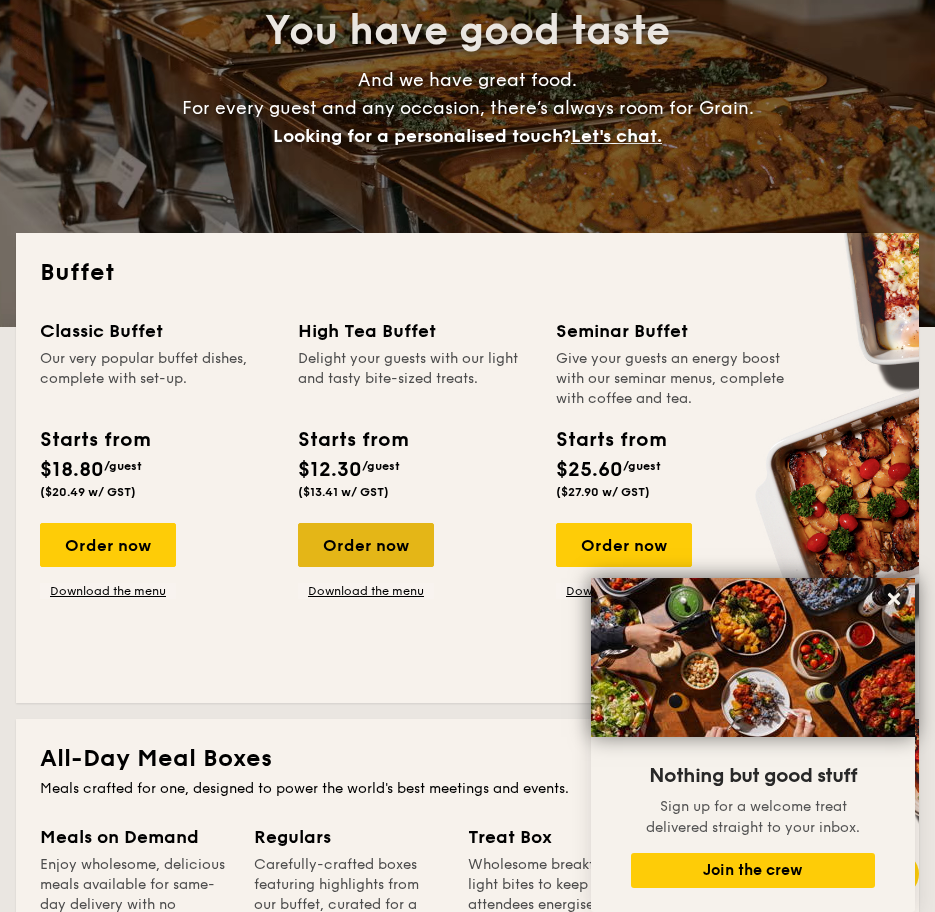 click on "Order now" at bounding box center (366, 545) 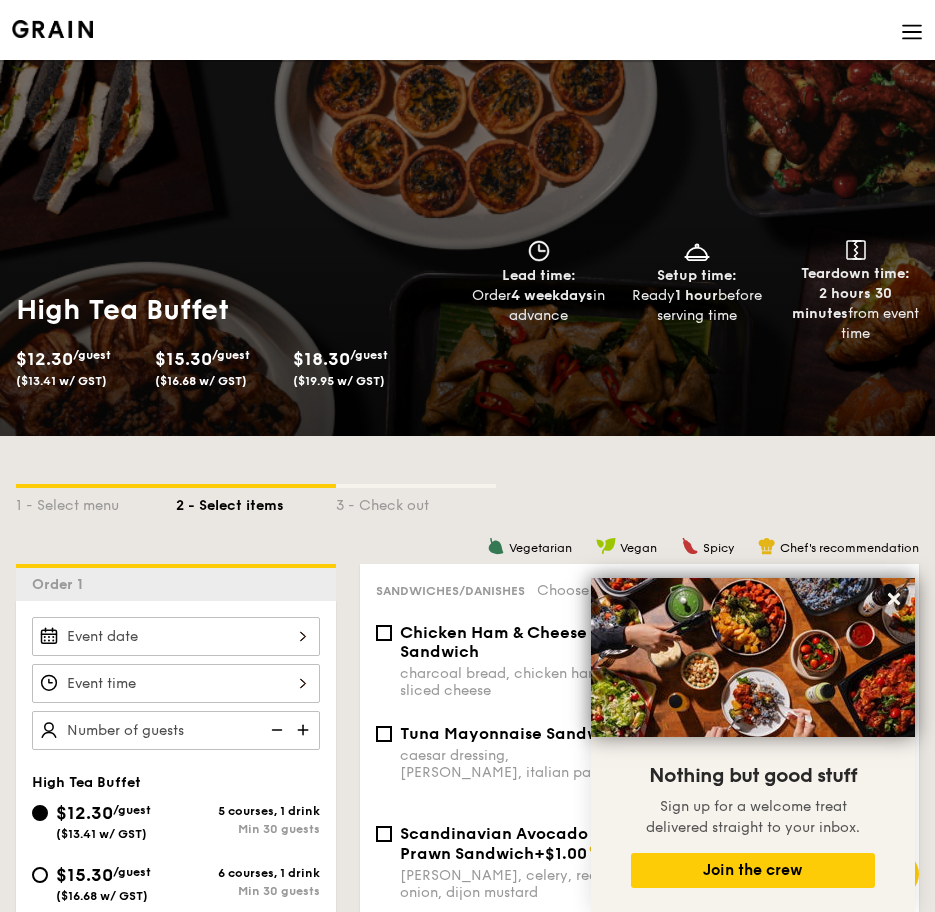 scroll, scrollTop: 400, scrollLeft: 0, axis: vertical 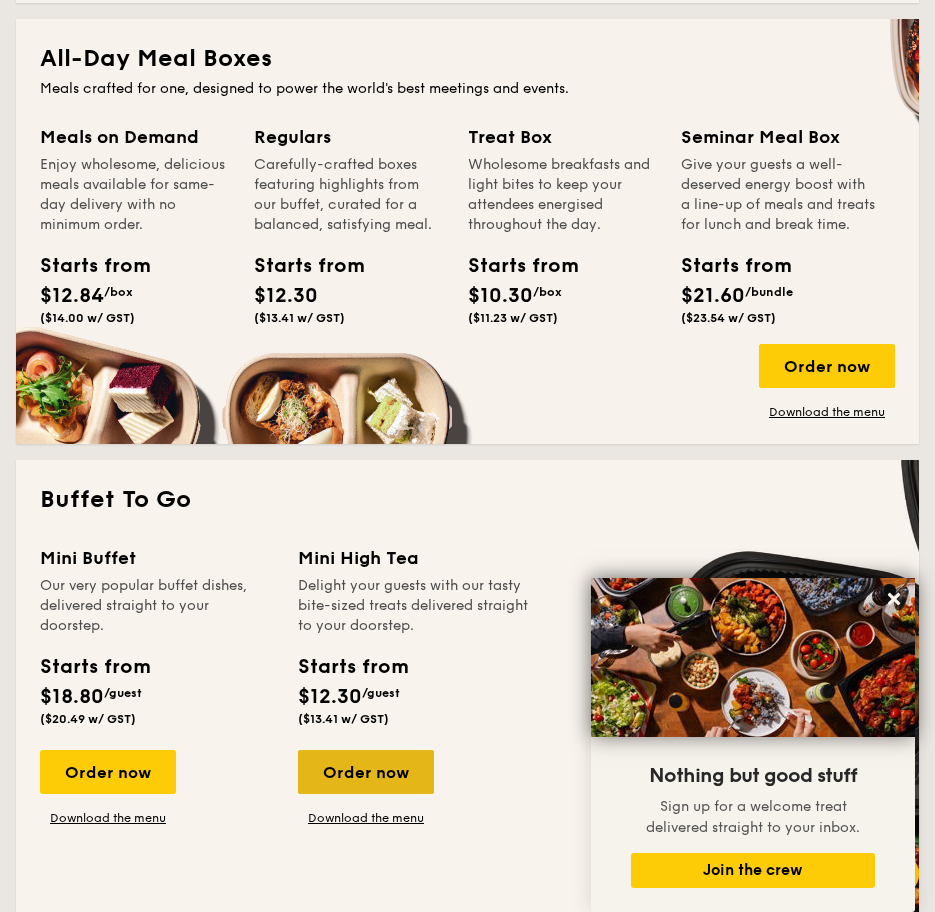 click on "Order now" at bounding box center [366, 772] 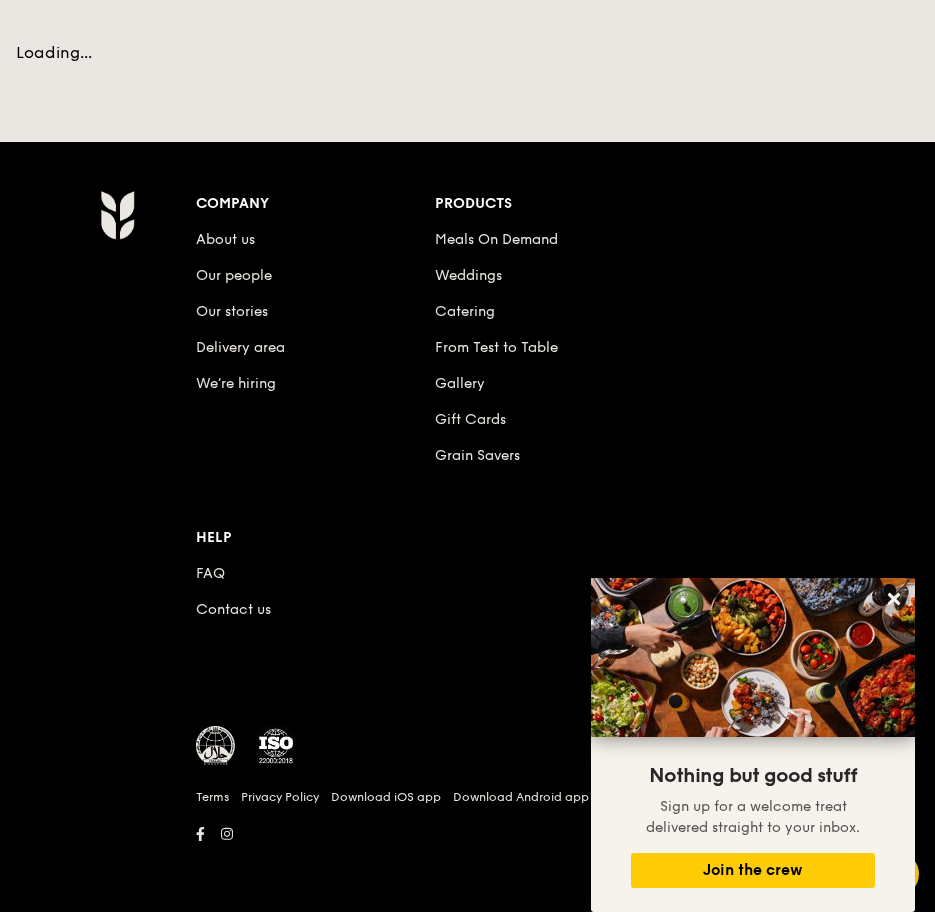 scroll, scrollTop: 0, scrollLeft: 0, axis: both 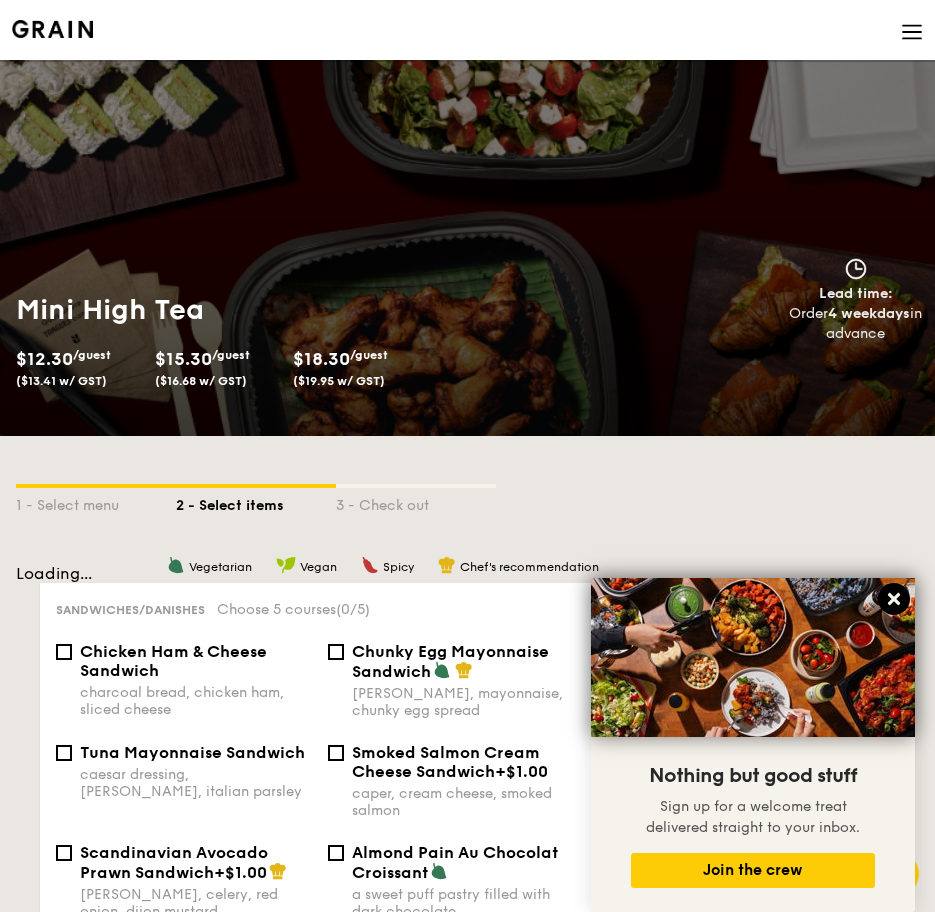 click 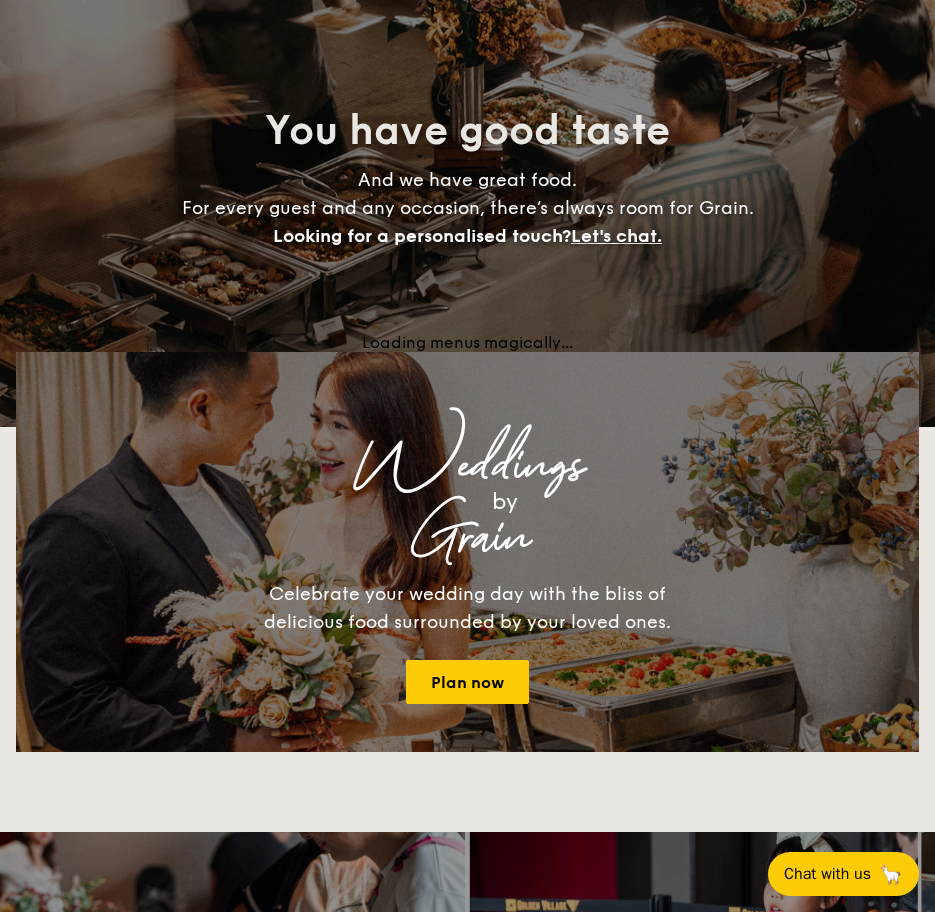 scroll, scrollTop: 0, scrollLeft: 0, axis: both 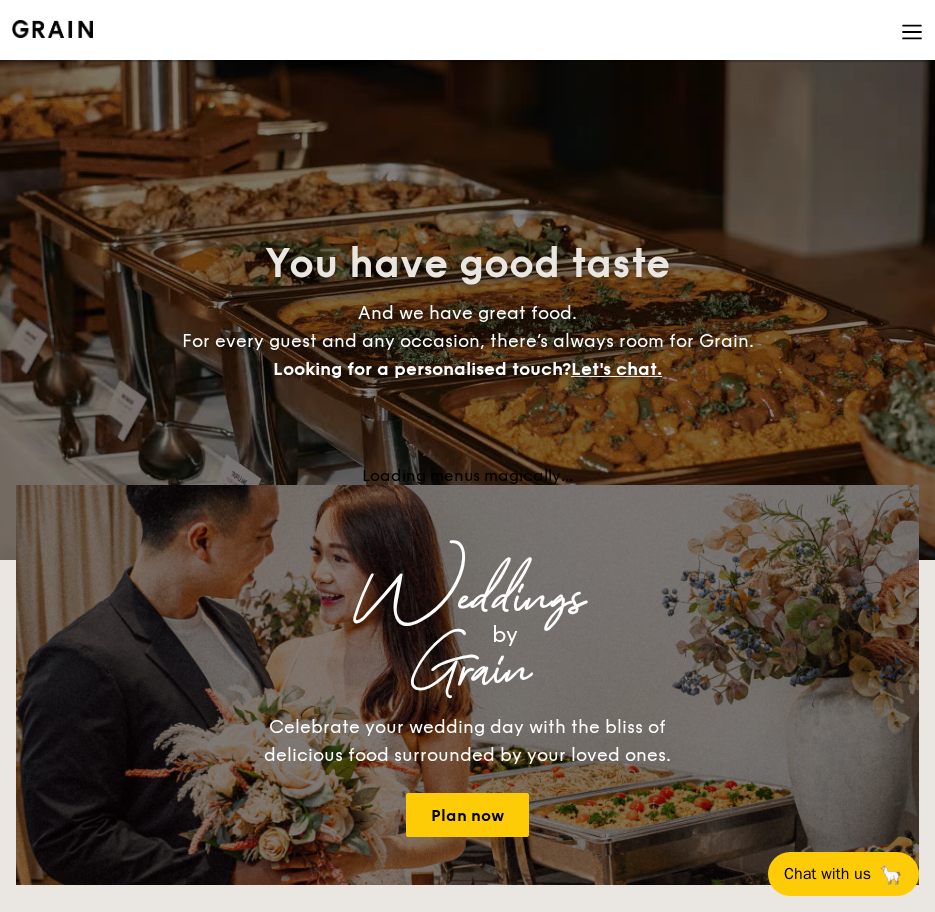 click at bounding box center (912, 32) 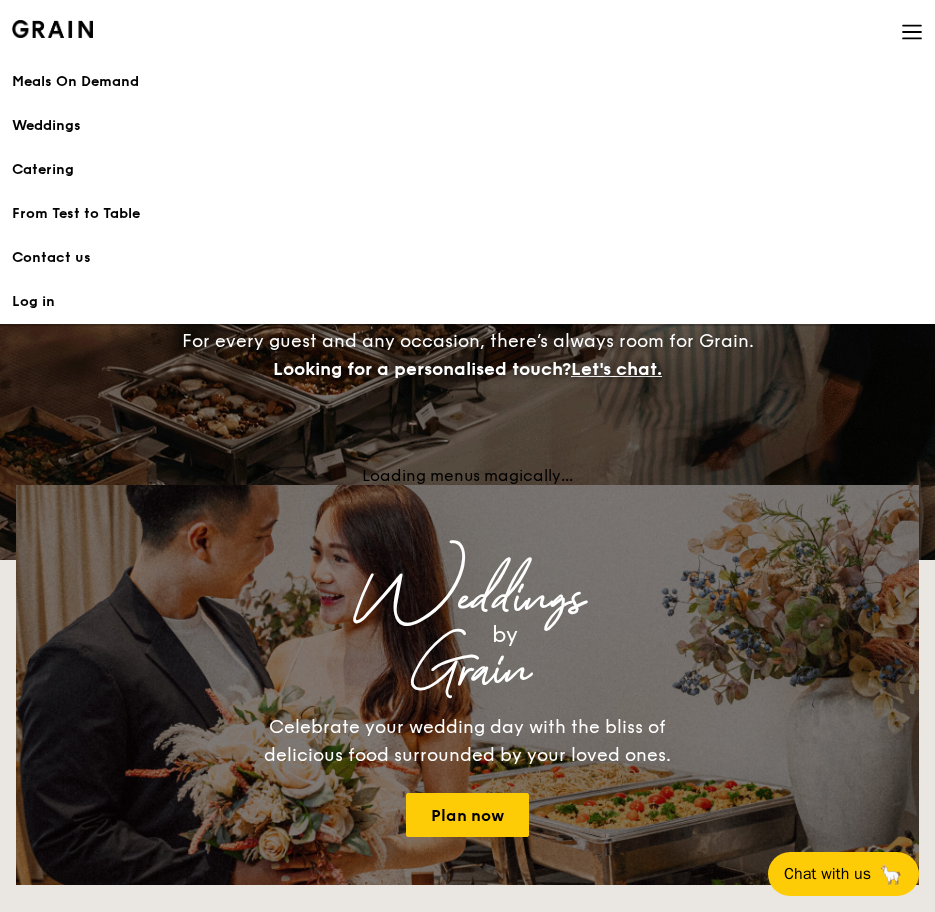 click on "From Test to Table" at bounding box center [467, 214] 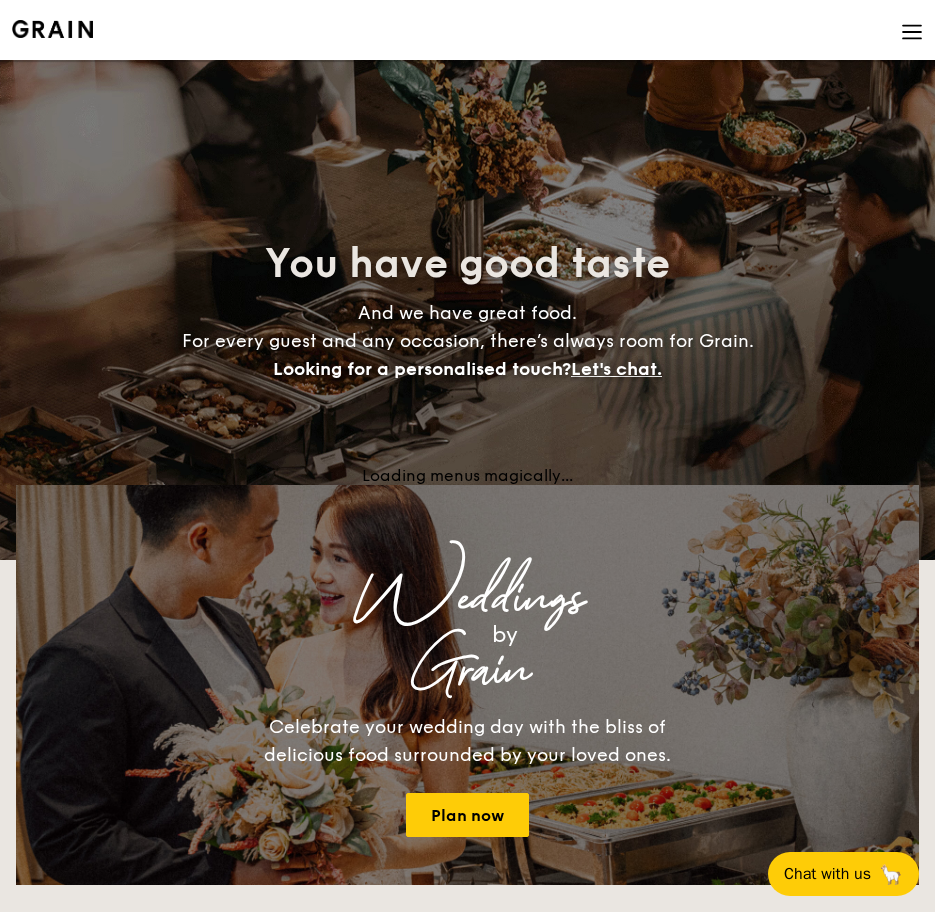 scroll, scrollTop: 0, scrollLeft: 0, axis: both 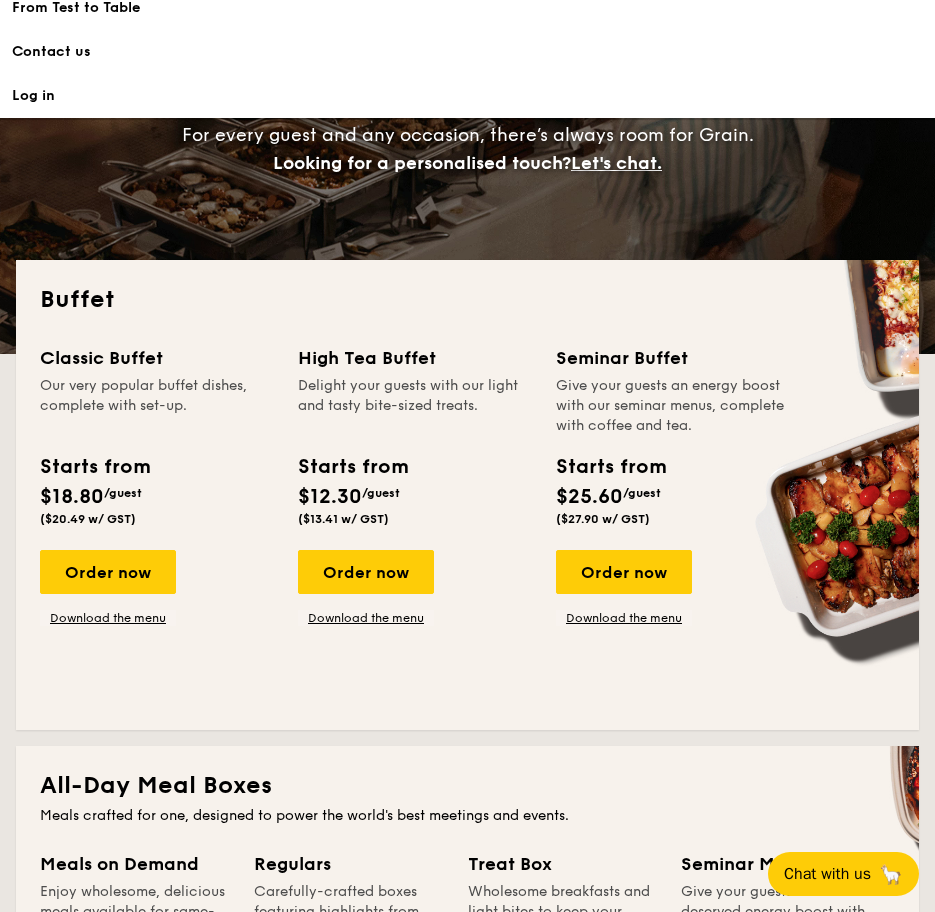 click on "Buffet
Classic Buffet
Our very popular buffet dishes, complete with set-up.
Starts from
$18.80
/guest
($20.49 w/ GST)
Order now
Download the menu
High Tea Buffet
Delight your guests with our light and tasty  bite-sized treats.
Starts from
$12.30
/guest
($13.41 w/ GST)
Order now
Download the menu
Seminar Buffet
Give your guests an energy boost with our seminar menus, complete with coffee and tea.
Starts from
$25.60
/guest
($27.90 w/ GST)
Order now
Download the menu" at bounding box center [467, 495] 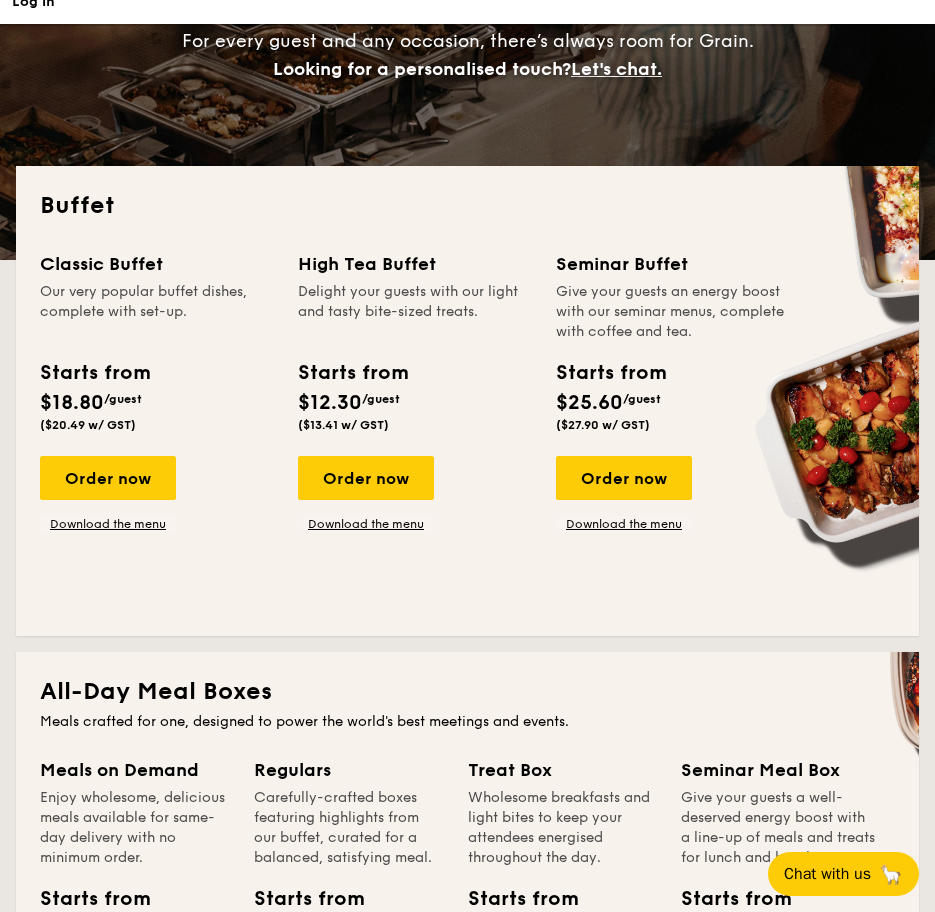 scroll, scrollTop: 1000, scrollLeft: 0, axis: vertical 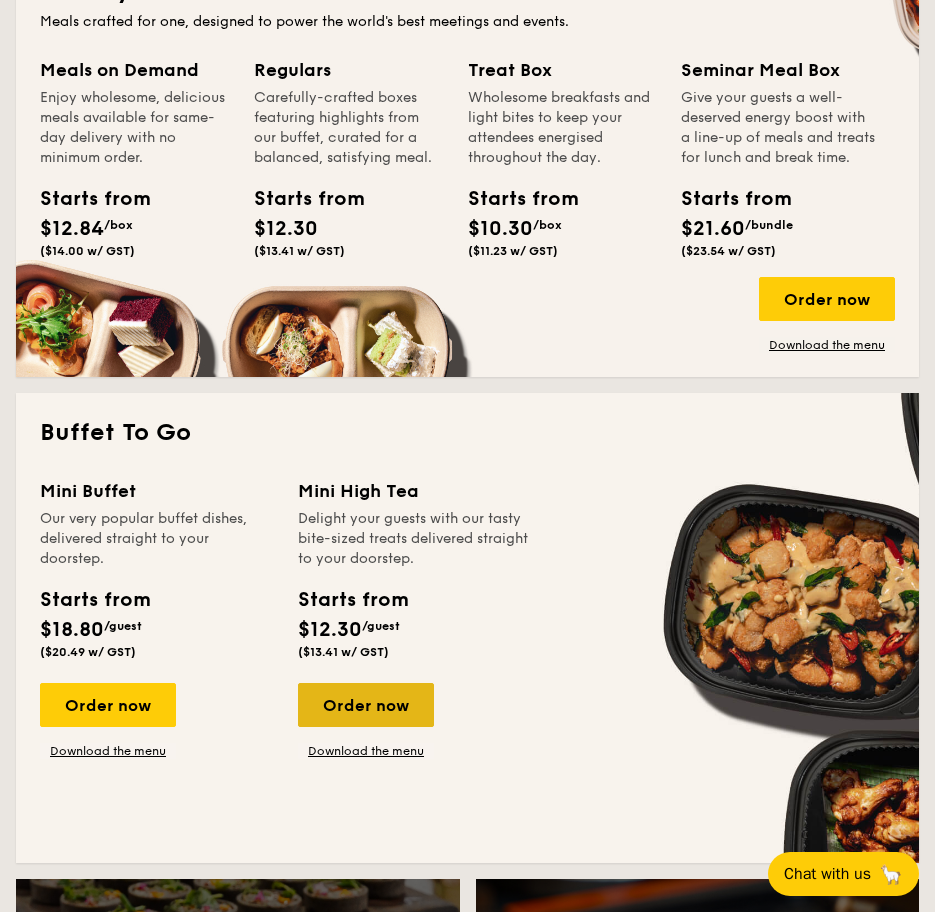 click on "Order now" at bounding box center (366, 705) 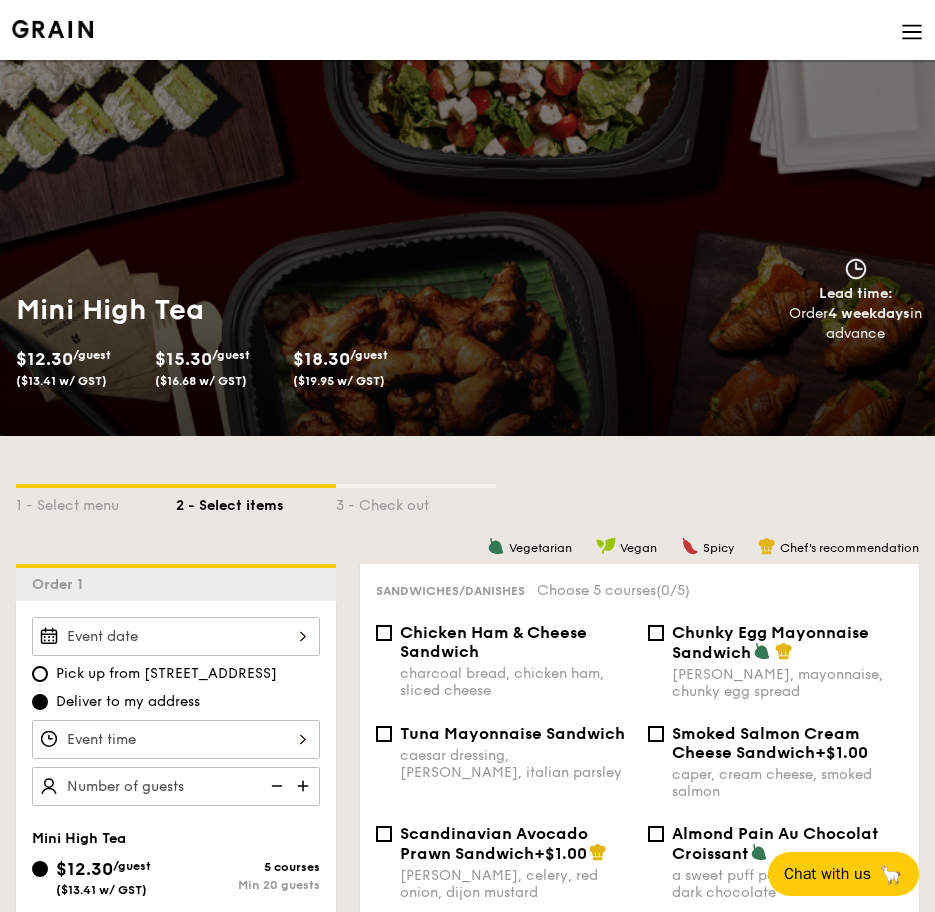 scroll, scrollTop: 400, scrollLeft: 0, axis: vertical 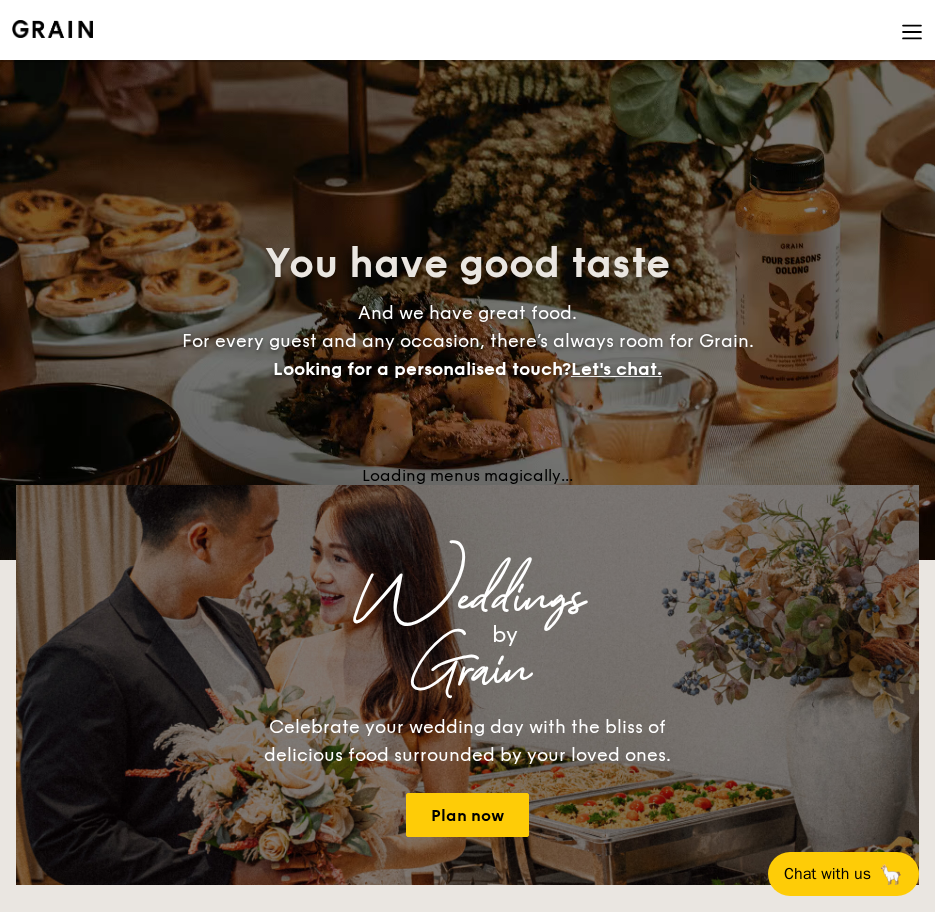 click at bounding box center (912, 32) 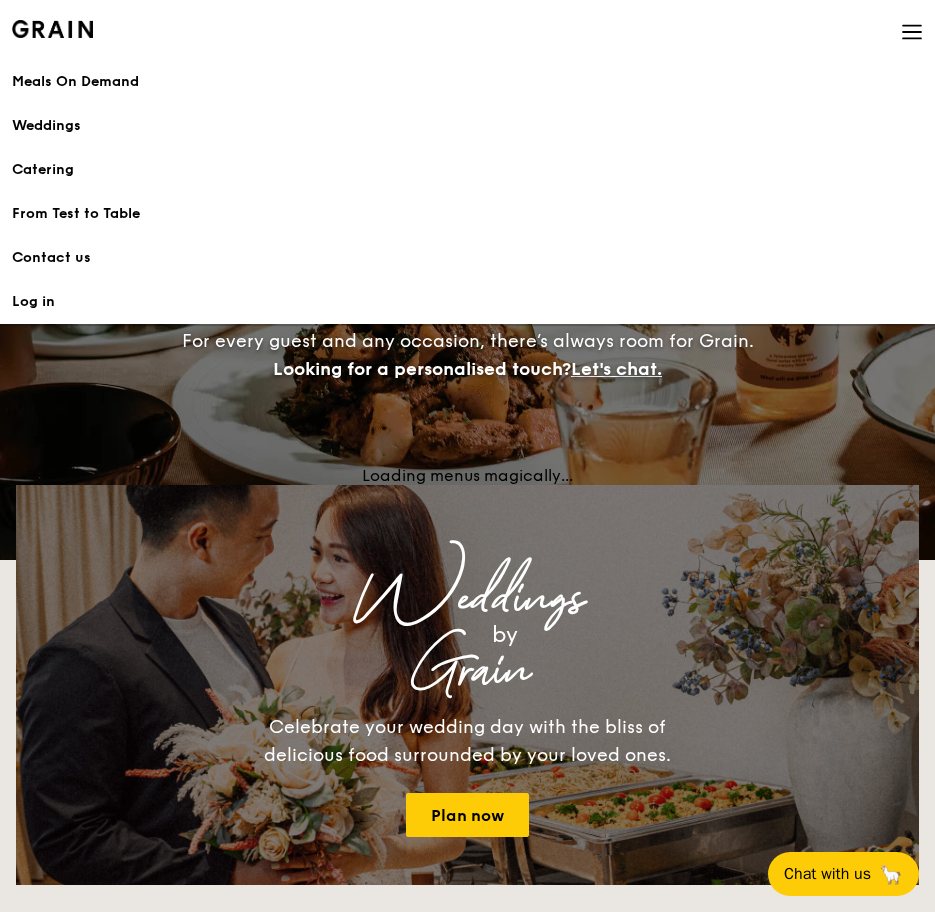 click on "Catering" at bounding box center [467, 170] 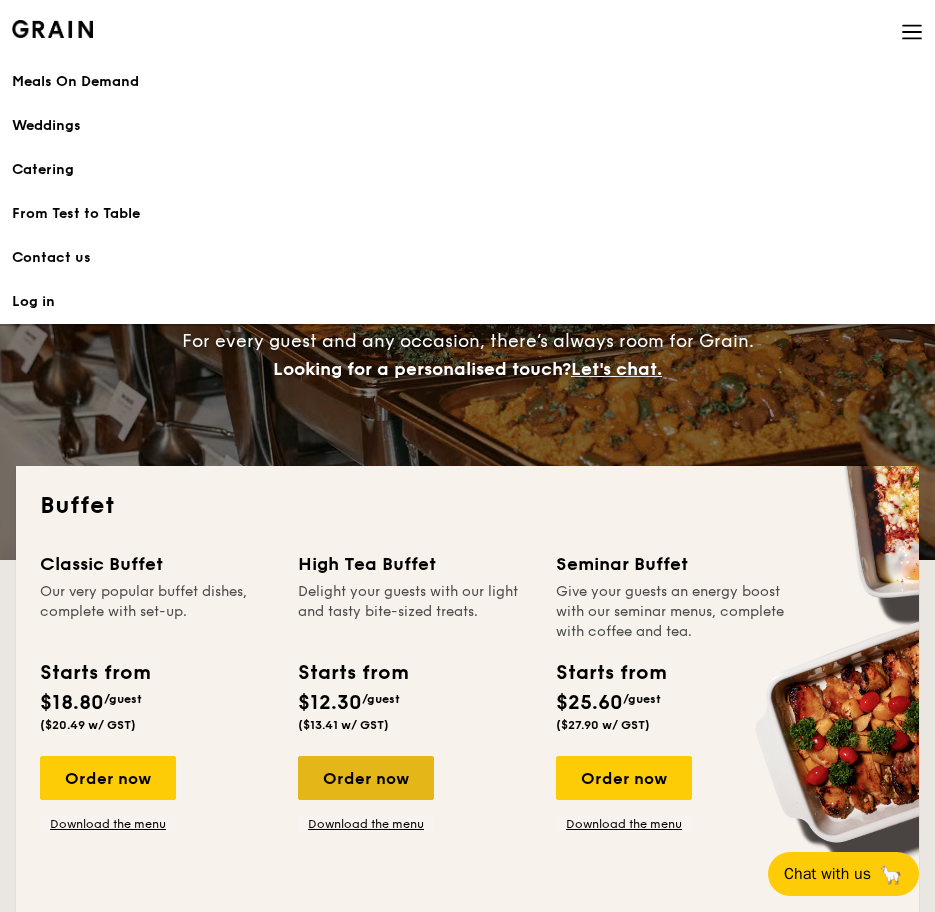 click on "Order now" at bounding box center (366, 778) 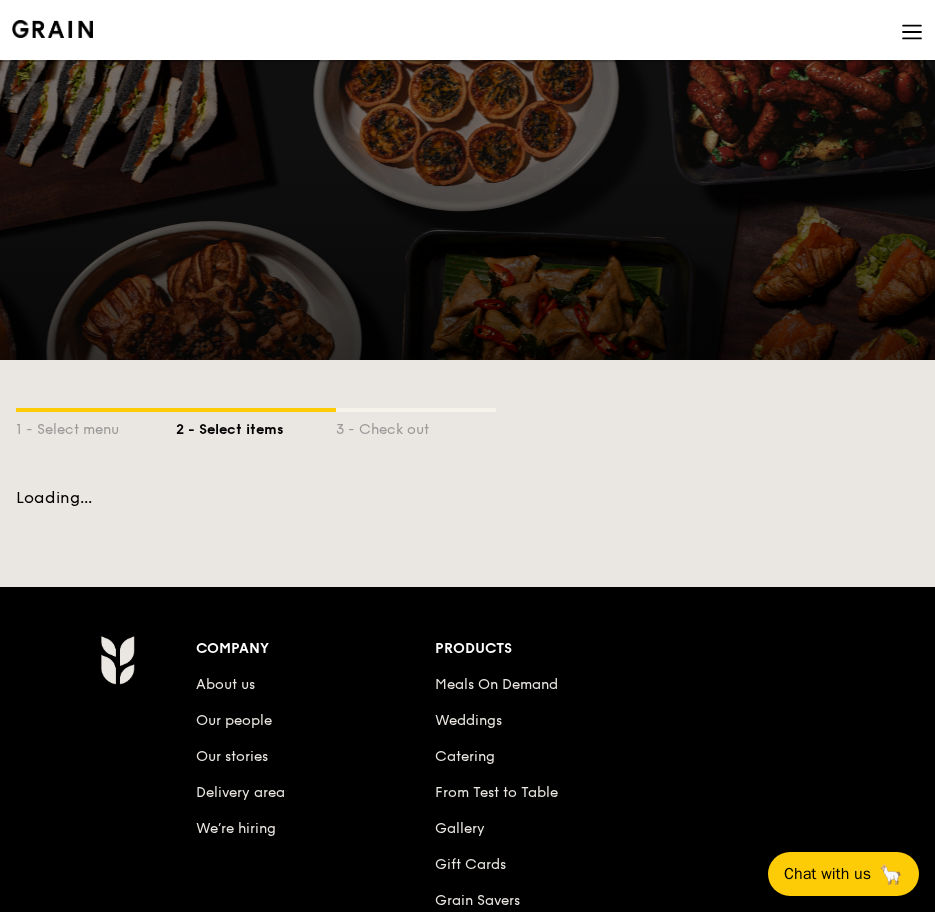 click at bounding box center [912, 32] 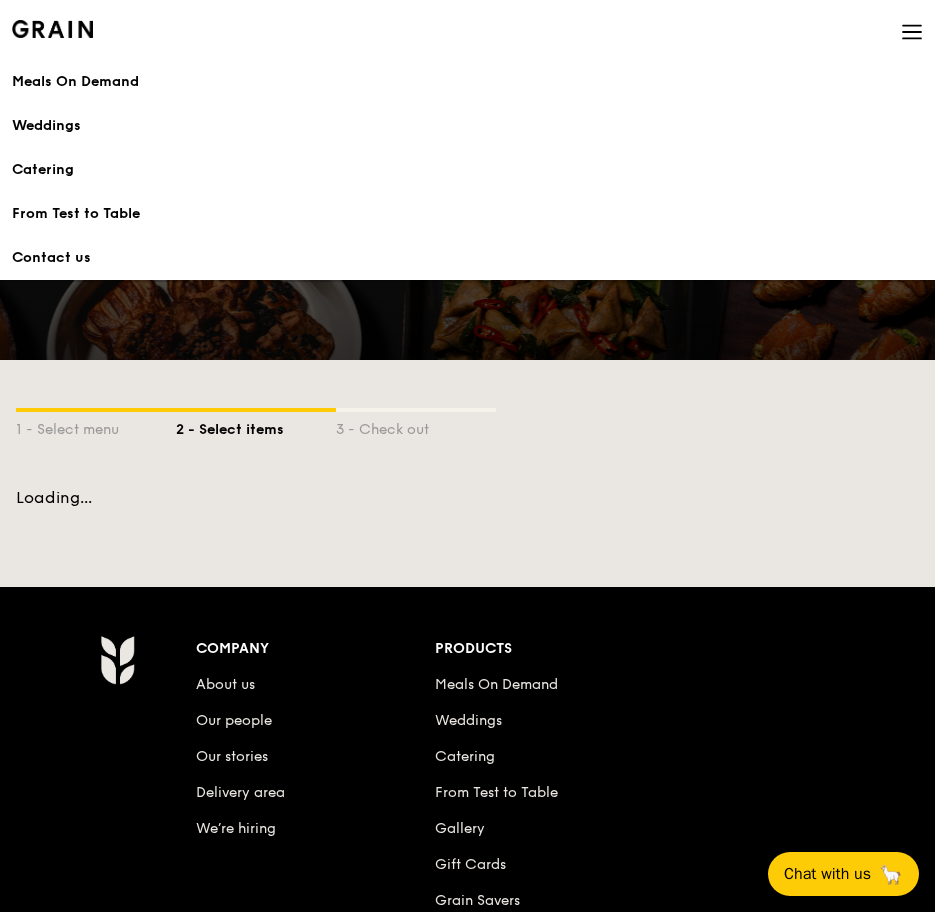click on "Catering" at bounding box center [467, 170] 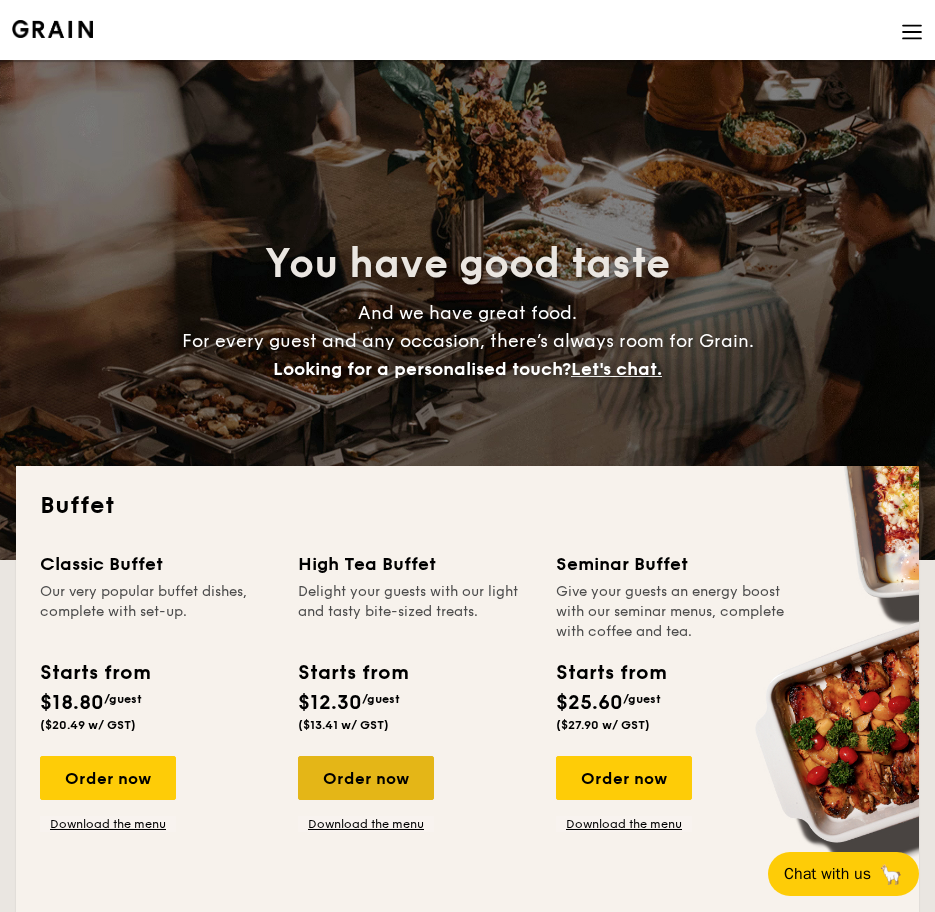 scroll, scrollTop: 100, scrollLeft: 0, axis: vertical 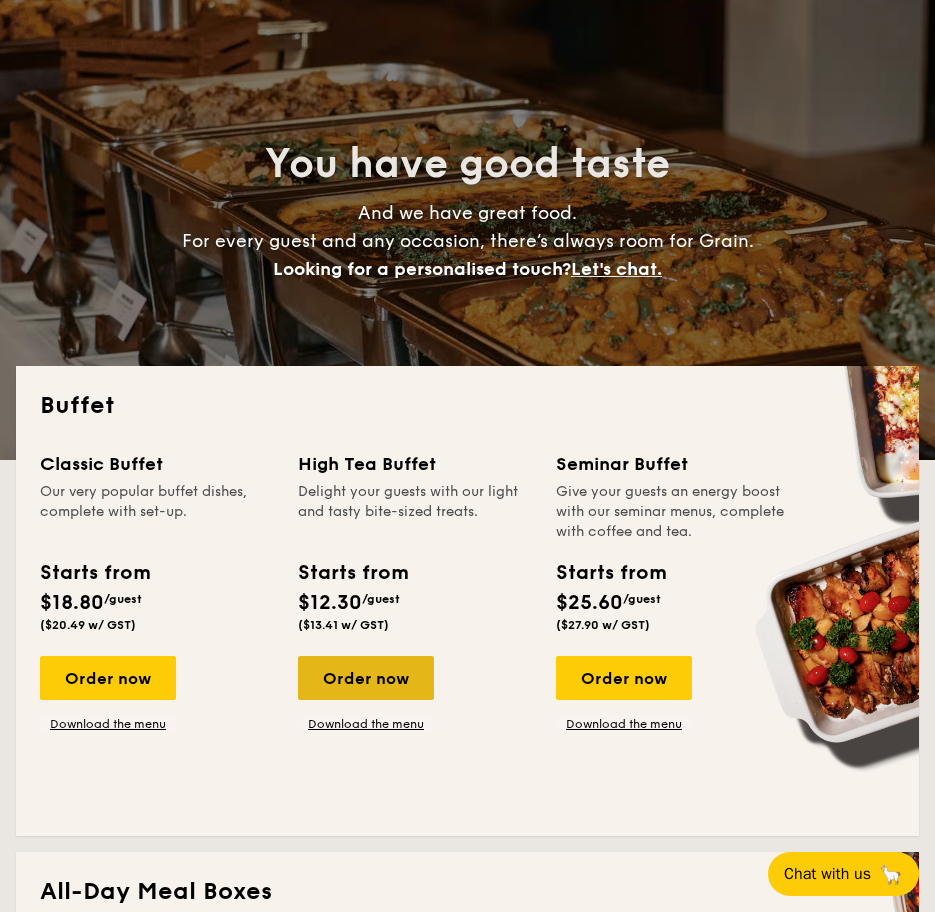 click on "Order now" at bounding box center (366, 678) 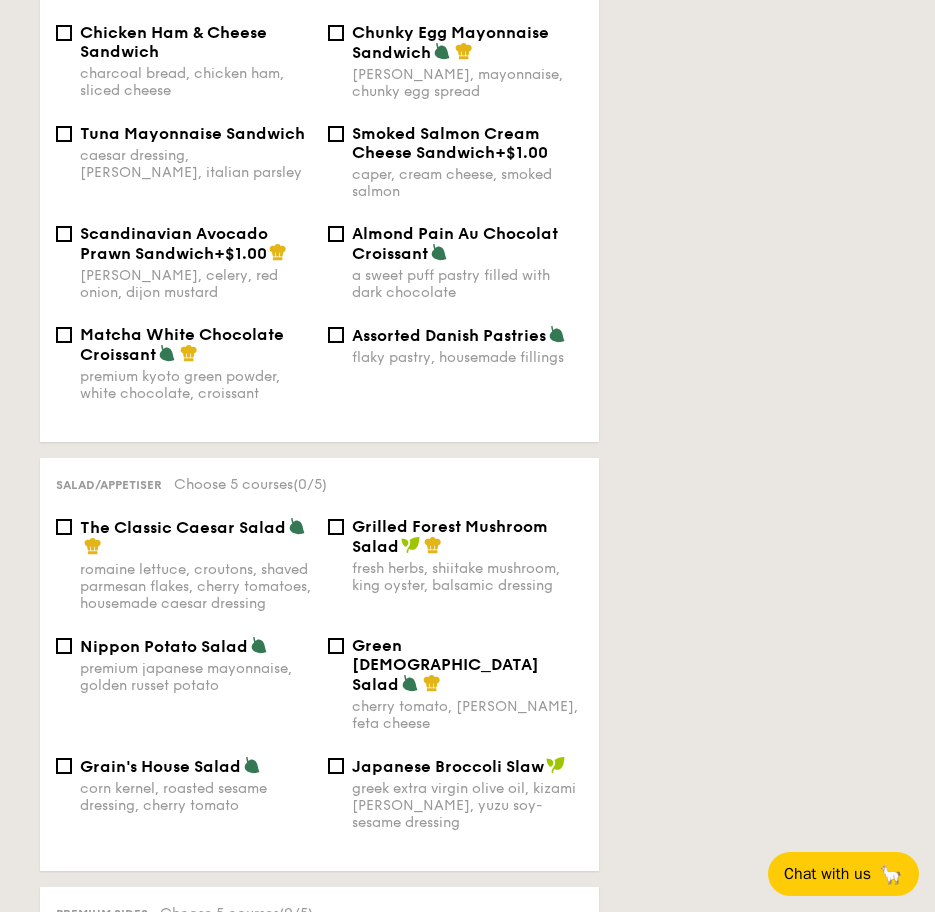 scroll, scrollTop: 400, scrollLeft: 0, axis: vertical 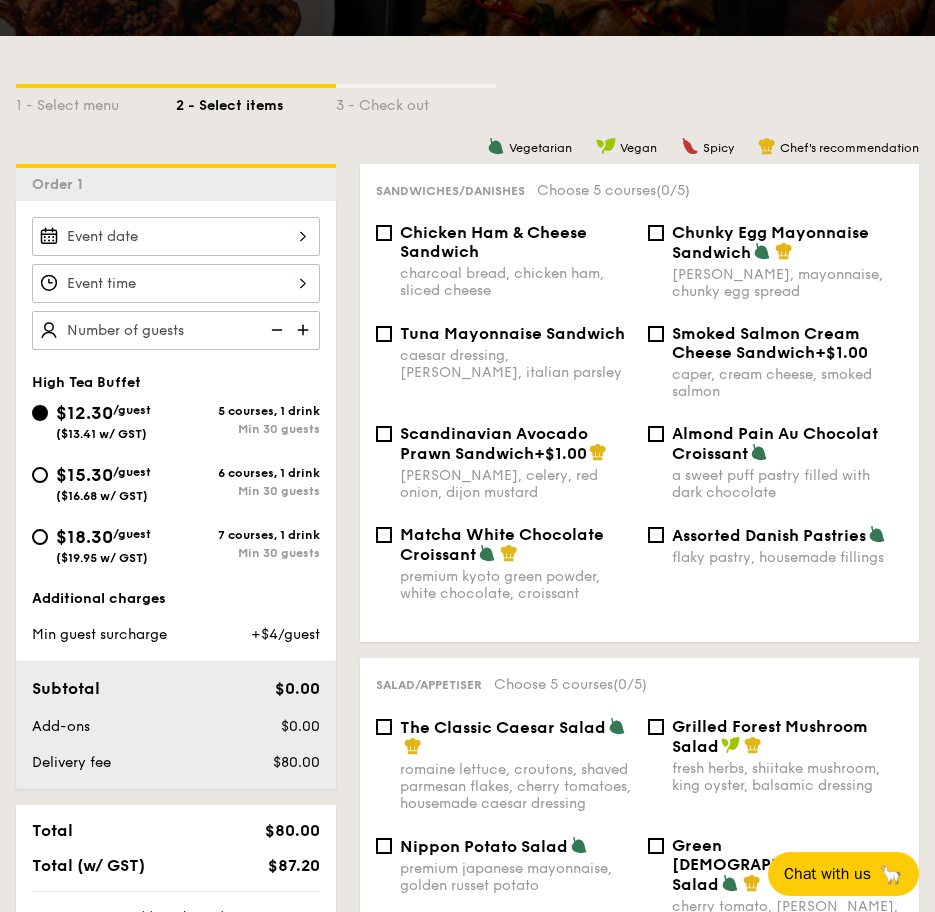 click on "Chunky Egg Mayonnaise Sandwich dijon mustard, mayonnaise, chunky egg spread" at bounding box center (776, 261) 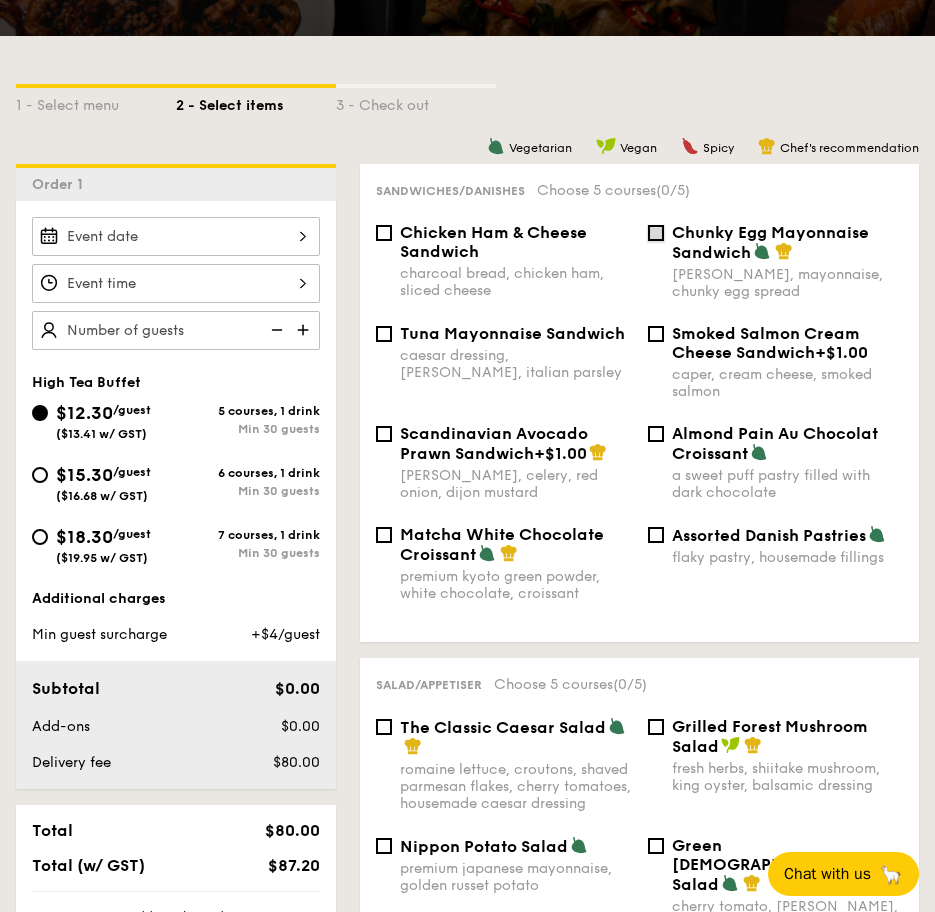 click on "Chunky Egg Mayonnaise Sandwich dijon mustard, mayonnaise, chunky egg spread" at bounding box center [656, 233] 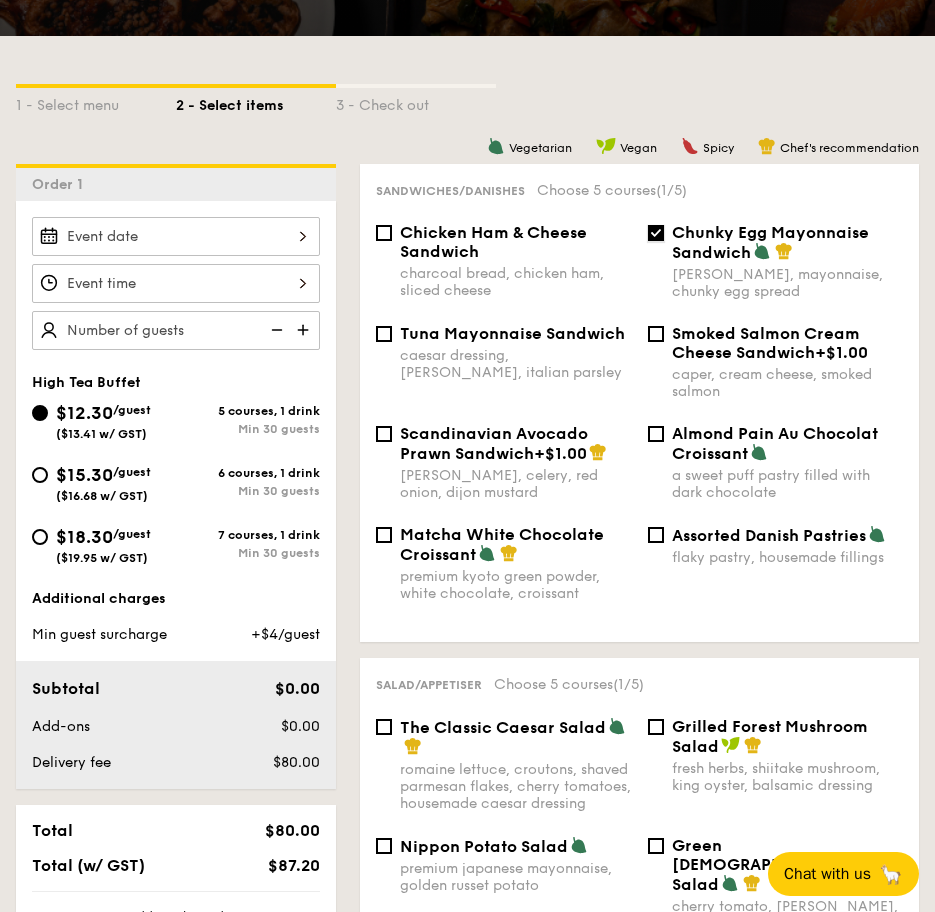 scroll, scrollTop: 600, scrollLeft: 0, axis: vertical 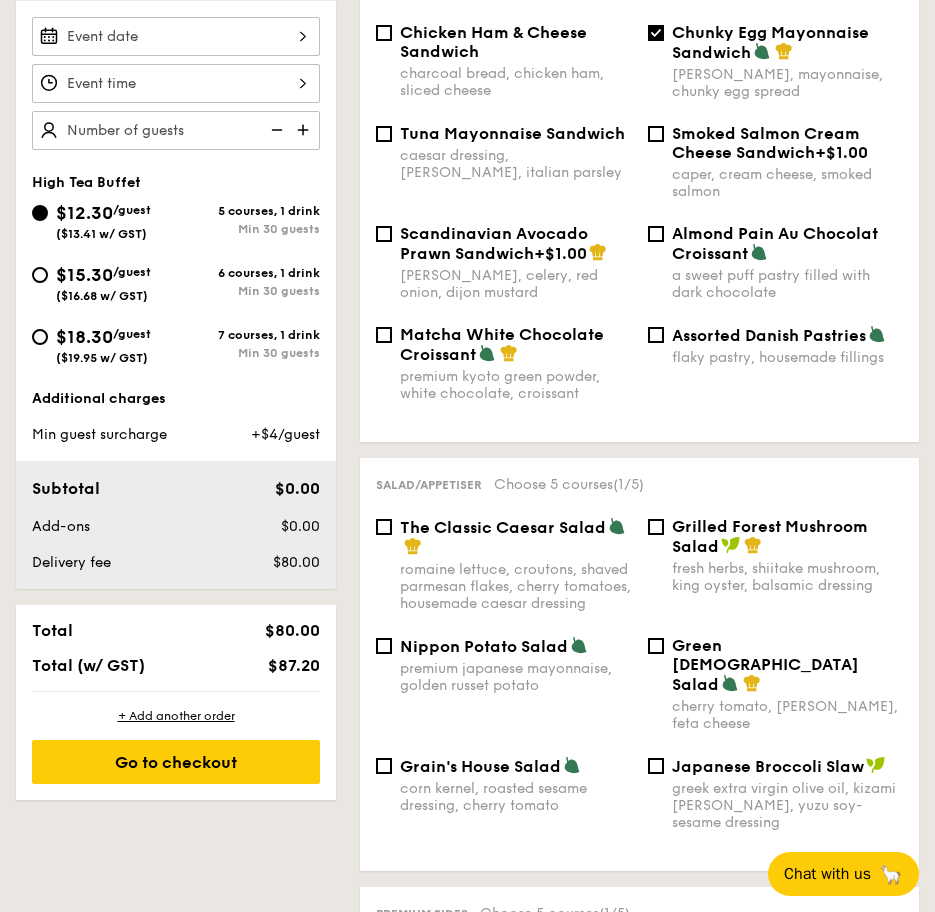 click at bounding box center (572, 765) 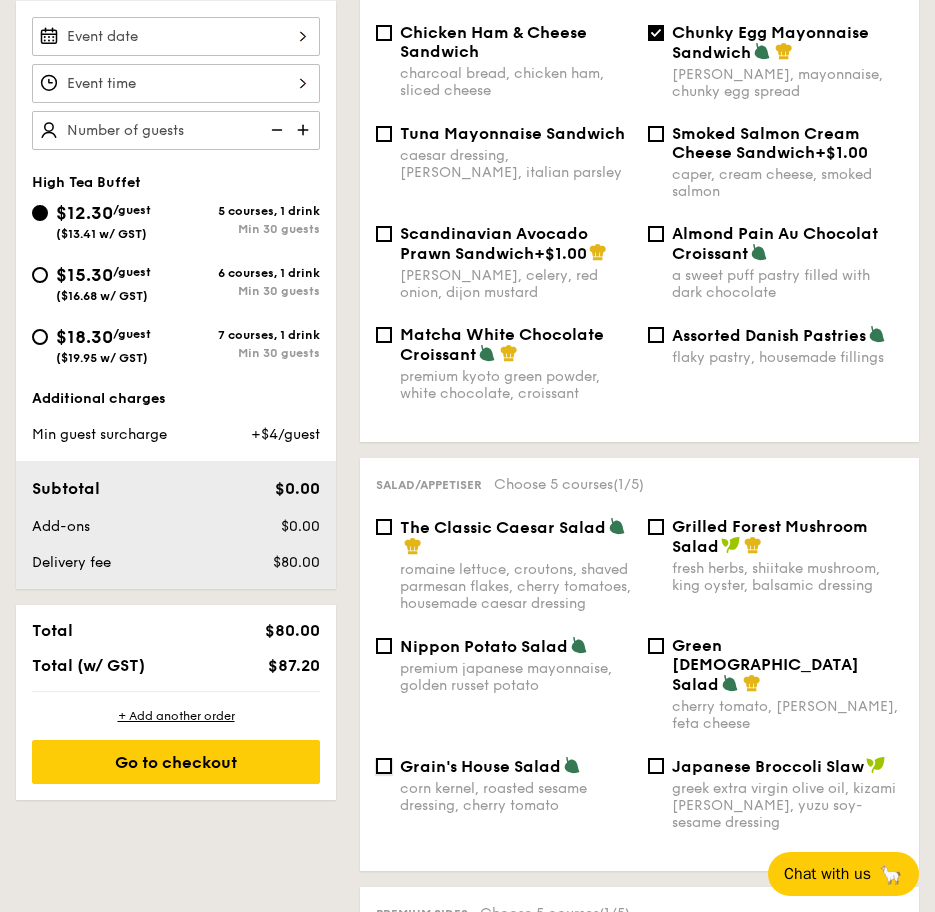 click on "Grain's House Salad corn kernel, roasted sesame dressing, cherry tomato" at bounding box center (384, 766) 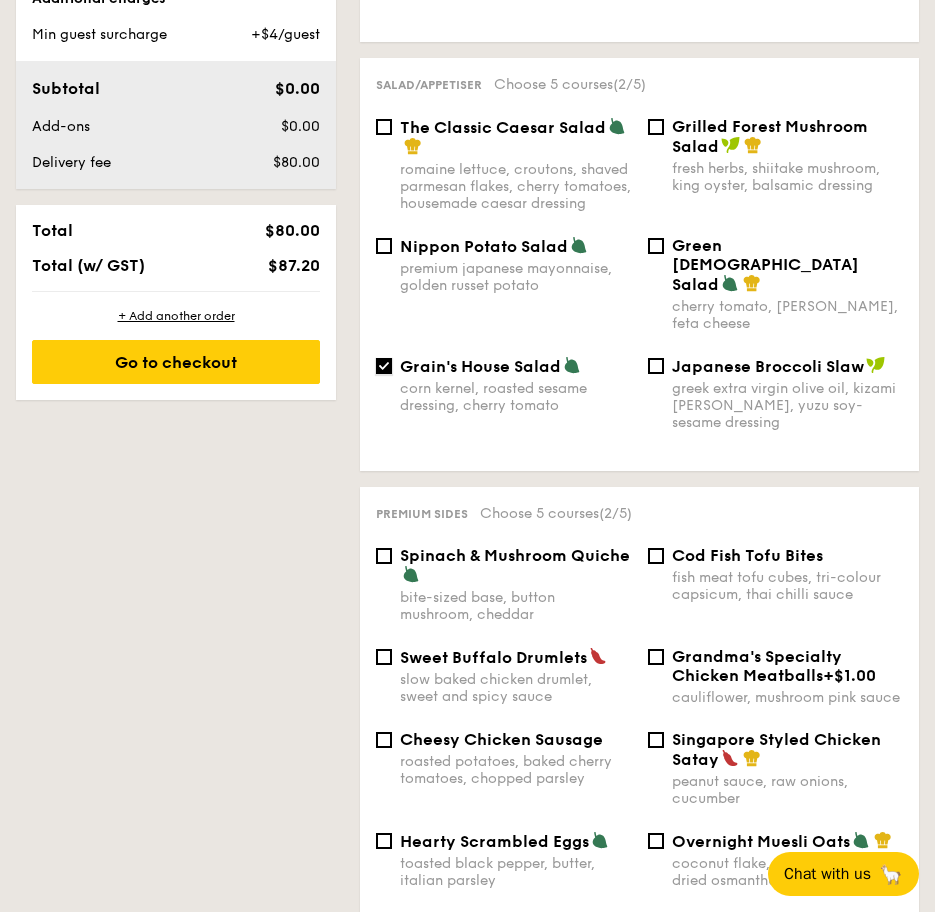 scroll, scrollTop: 1300, scrollLeft: 0, axis: vertical 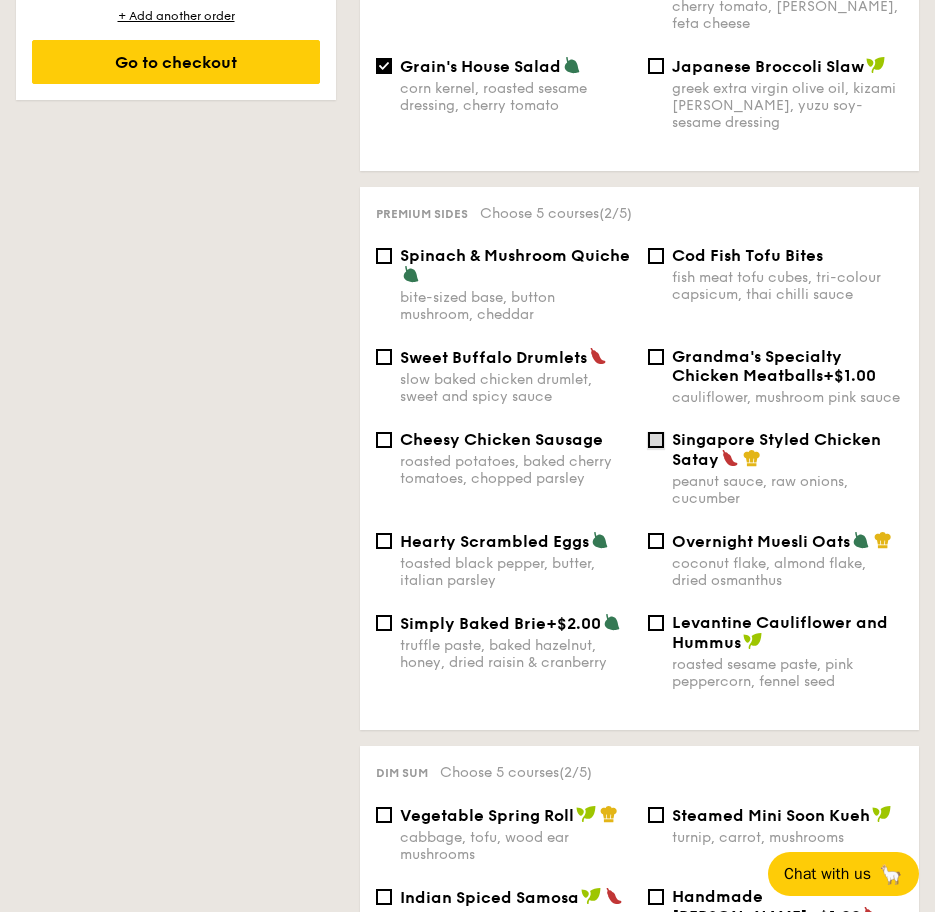 click on "Singapore Styled Chicken Satay peanut sauce, raw onions, cucumber" at bounding box center [656, 440] 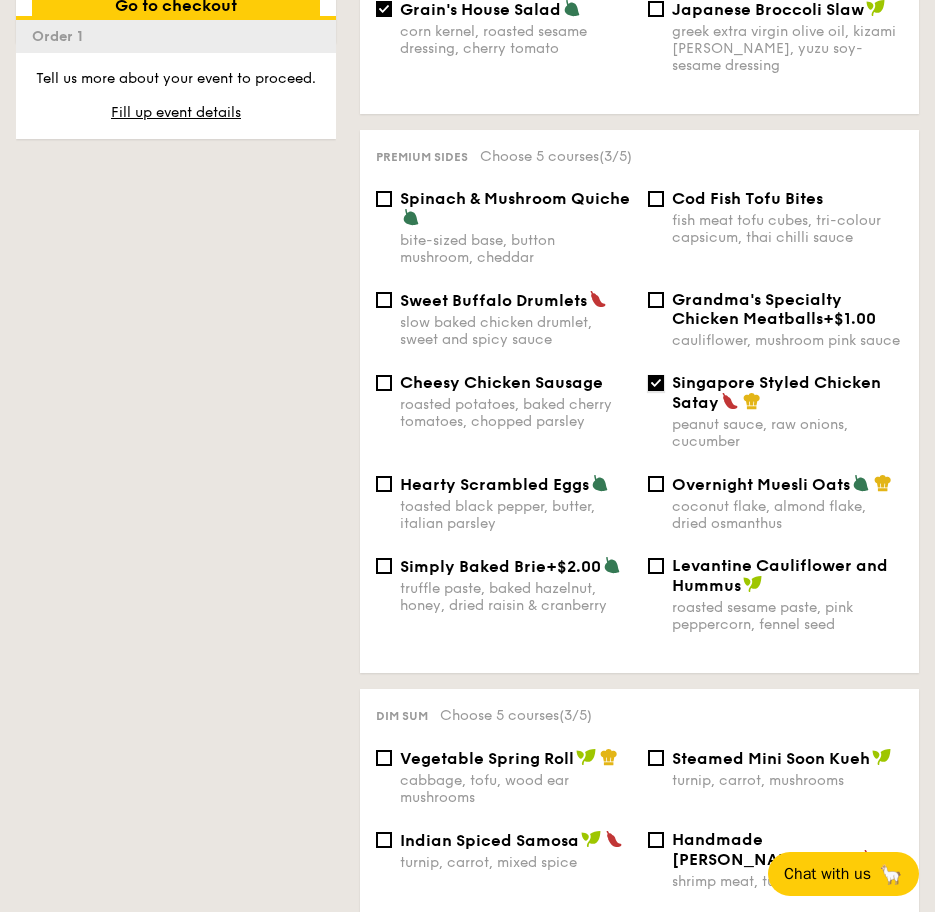 scroll, scrollTop: 1600, scrollLeft: 0, axis: vertical 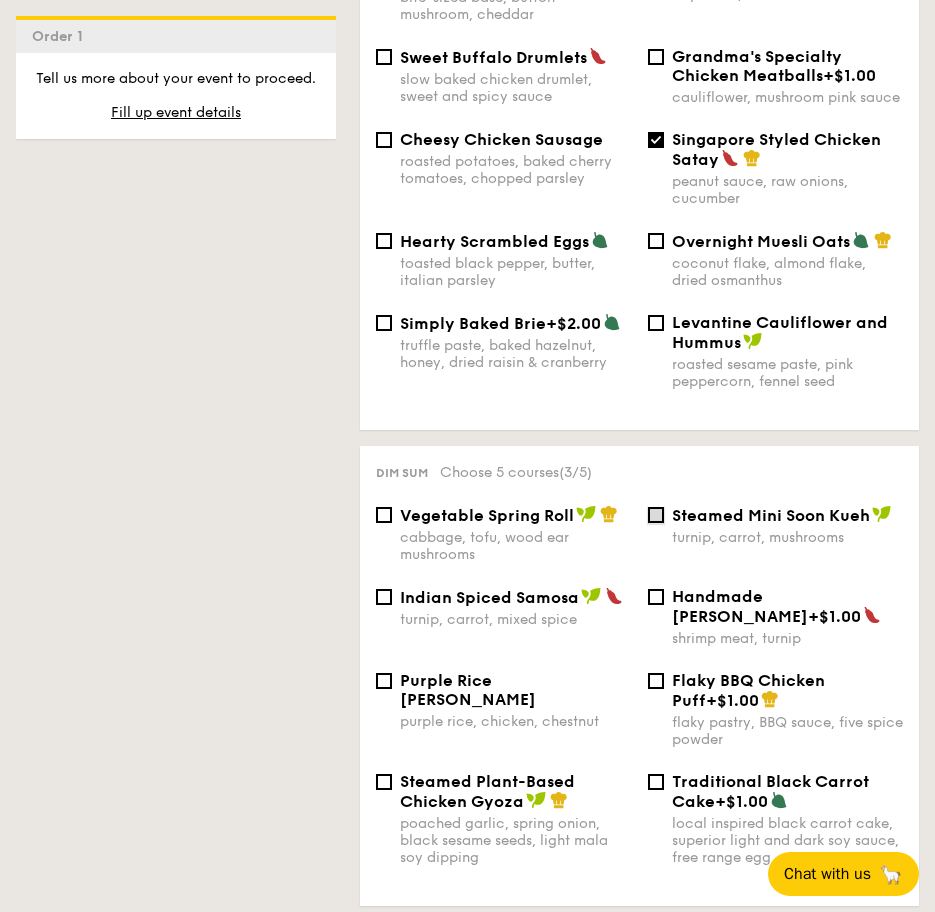 click on "Steamed Mini Soon Kueh turnip, carrot, mushrooms" at bounding box center [656, 515] 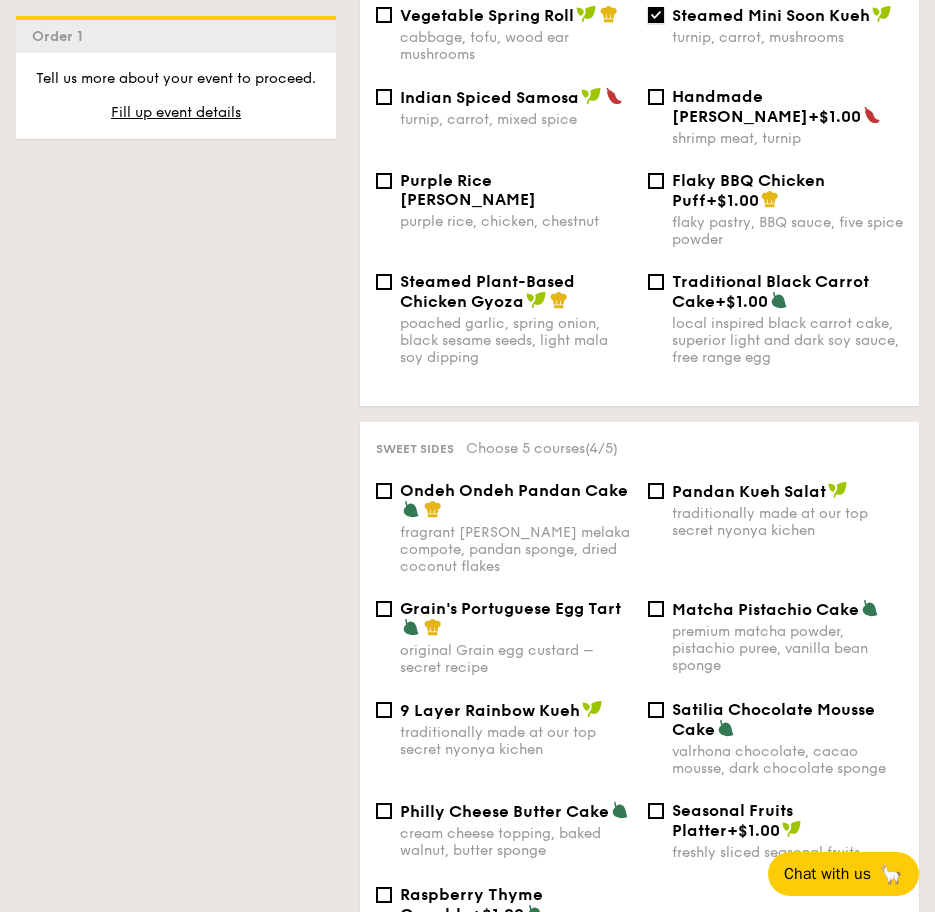 scroll, scrollTop: 2200, scrollLeft: 0, axis: vertical 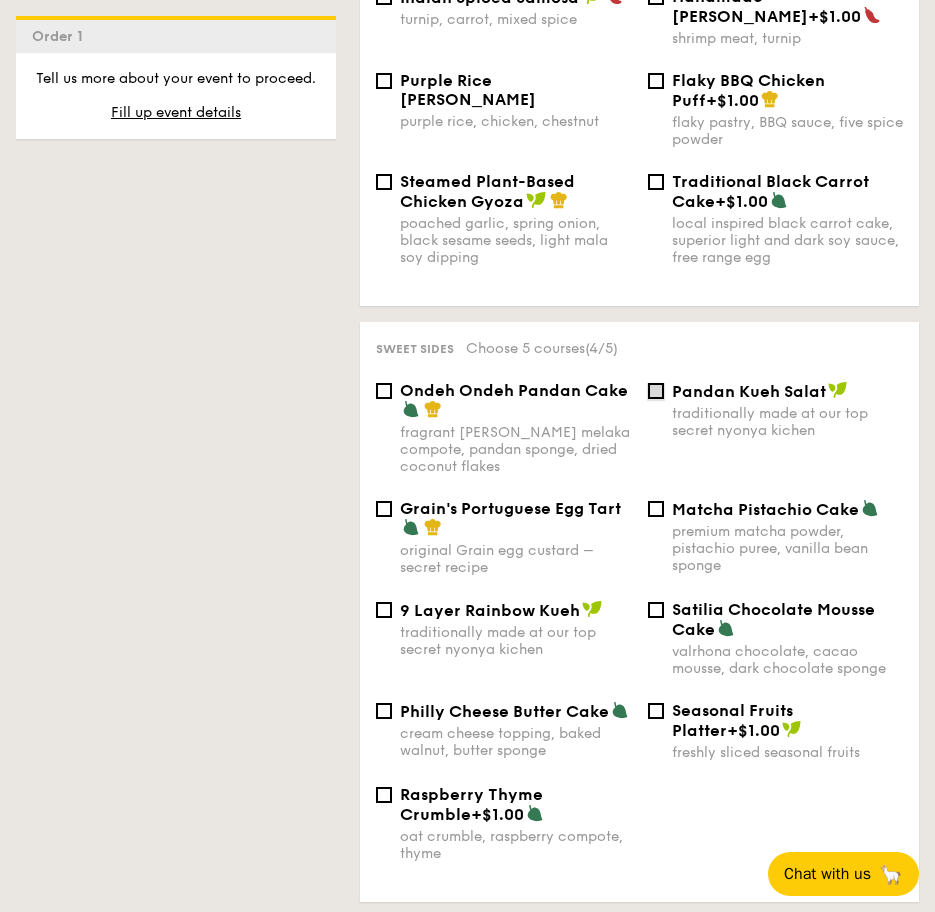 click on "Pandan Kueh Salat traditionally made at our top secret nyonya kichen" at bounding box center (656, 391) 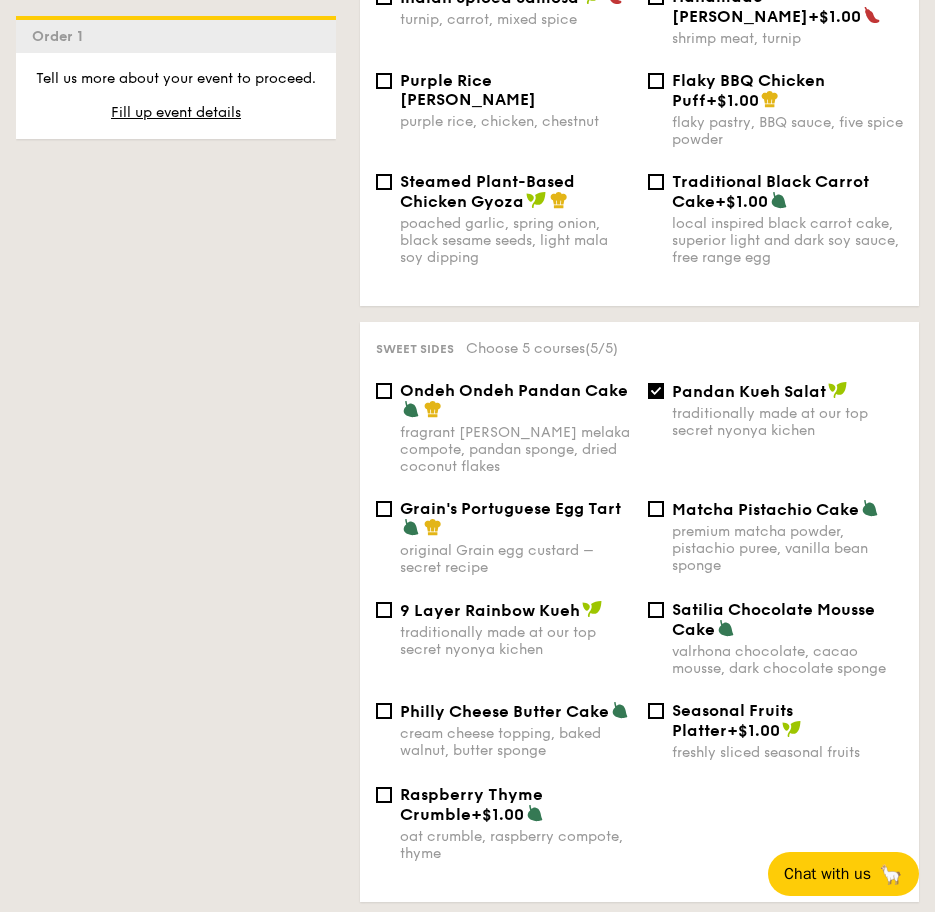 drag, startPoint x: 825, startPoint y: 367, endPoint x: 672, endPoint y: 368, distance: 153.00327 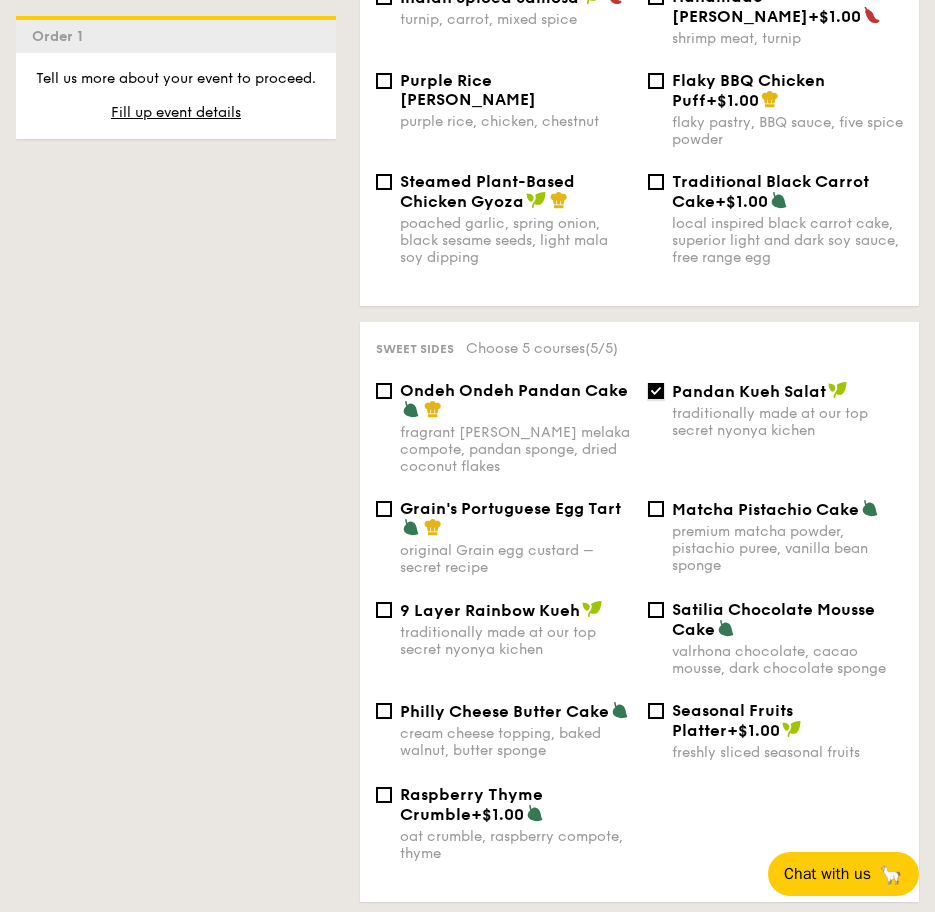 click on "Pandan Kueh Salat traditionally made at our top secret nyonya kichen" at bounding box center [656, 391] 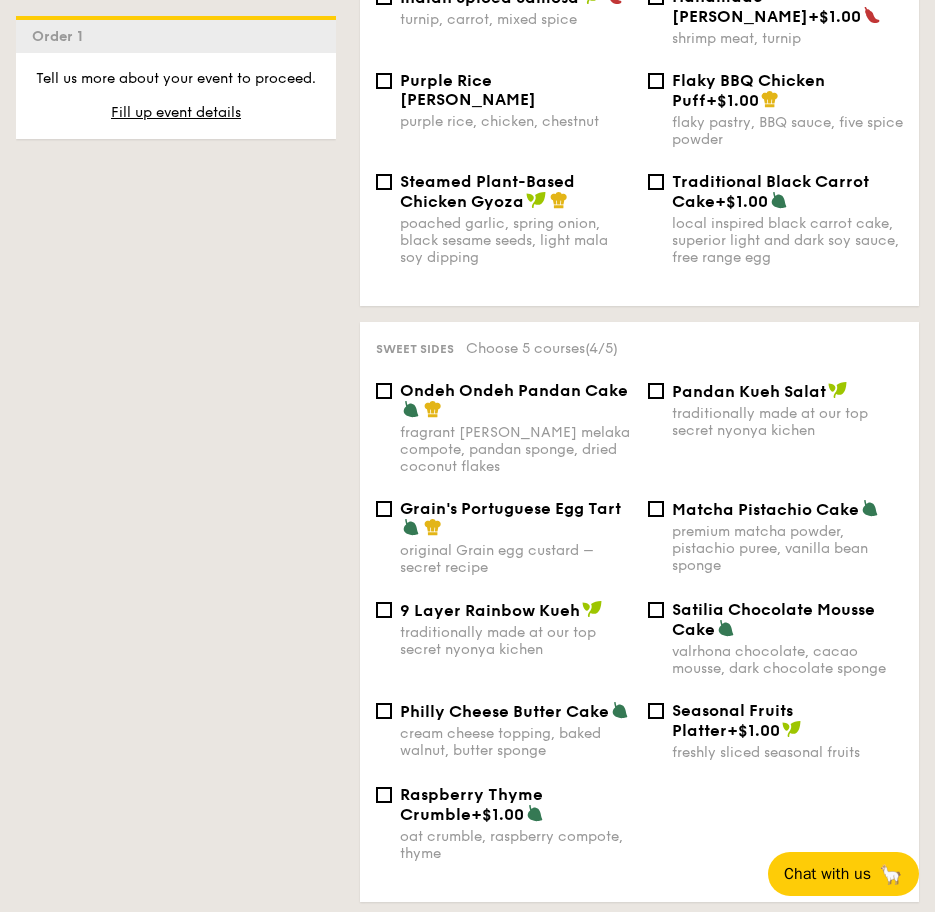 click on "Ondeh Ondeh Pandan Cake" at bounding box center [514, 390] 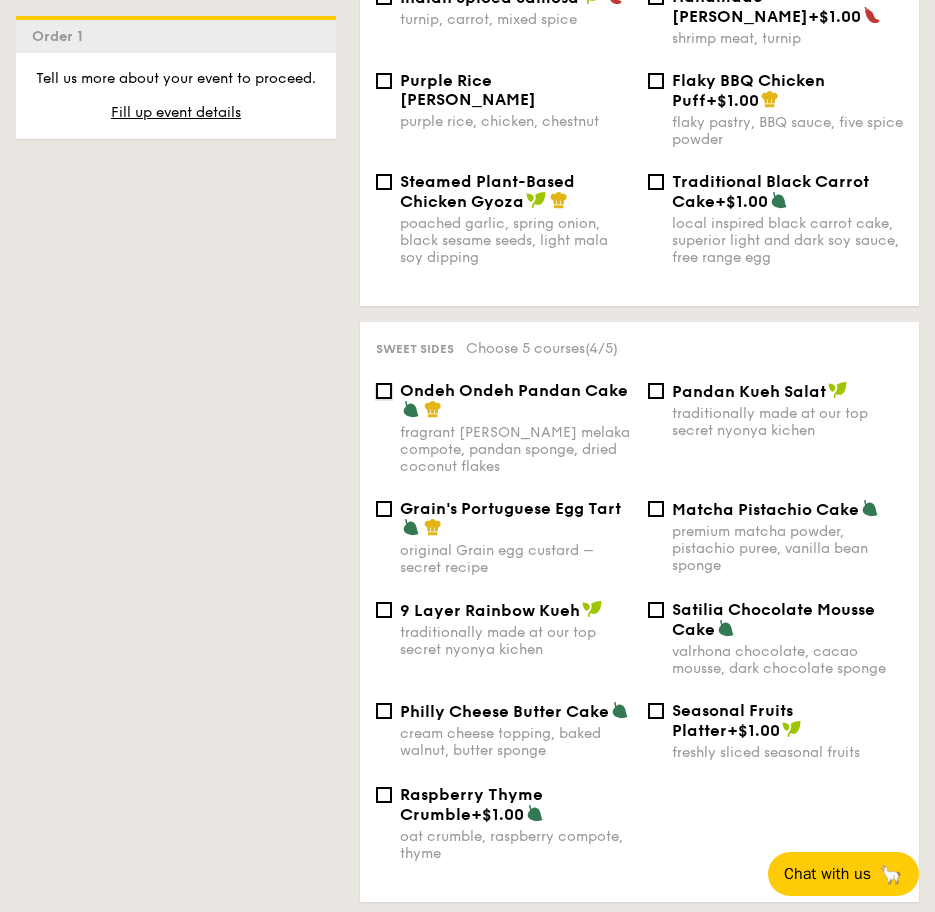 click on "Ondeh Ondeh Pandan Cake fragrant gula melaka compote, pandan sponge, dried coconut flakes" at bounding box center (384, 391) 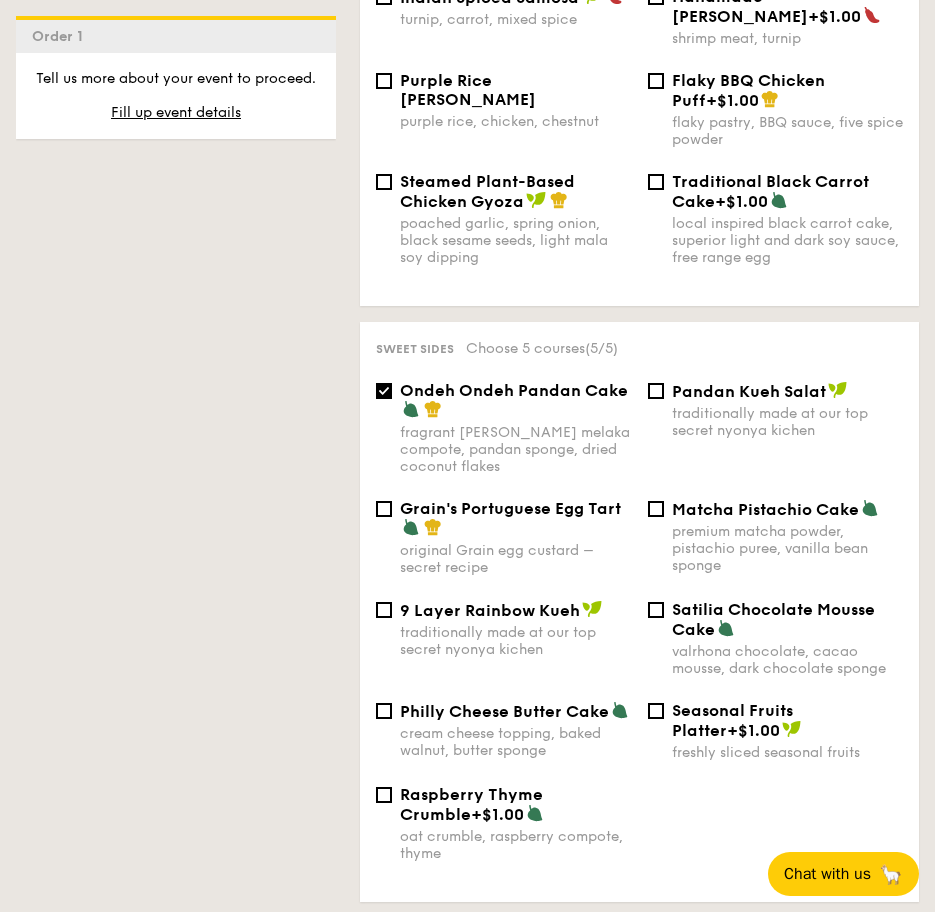 click on "1 - Select menu
2 - Select items
3 - Check out
Order 1
High Tea Buffet
$12.30
/guest
($13.41 w/ GST)
5 courses, 1 drink
Min 30 guests
$15.30
/guest
($16.68 w/ GST)
6 courses, 1 drink
Min 30 guests
$18.30
/guest
($19.95 w/ GST)
7 courses, 1 drink
Min 30 guests
Additional charges
Min guest surcharge
+$4/guest
Subtotal
$0.00
Add-ons
$0.00
Delivery fee
$80.00
Total
$80.00
Total (w/ GST)
$87.20
+ Add another order
Go to checkout
+ Add another order
Order 1
Vegan" at bounding box center (467, 193) 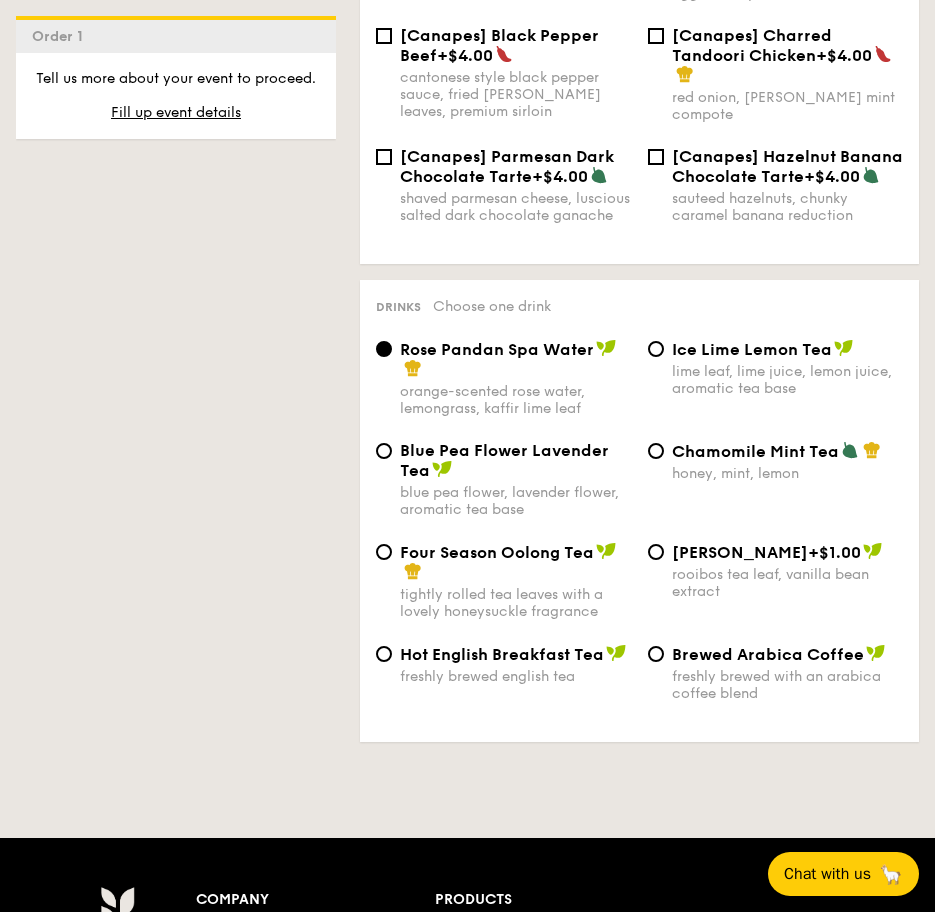 scroll, scrollTop: 3600, scrollLeft: 0, axis: vertical 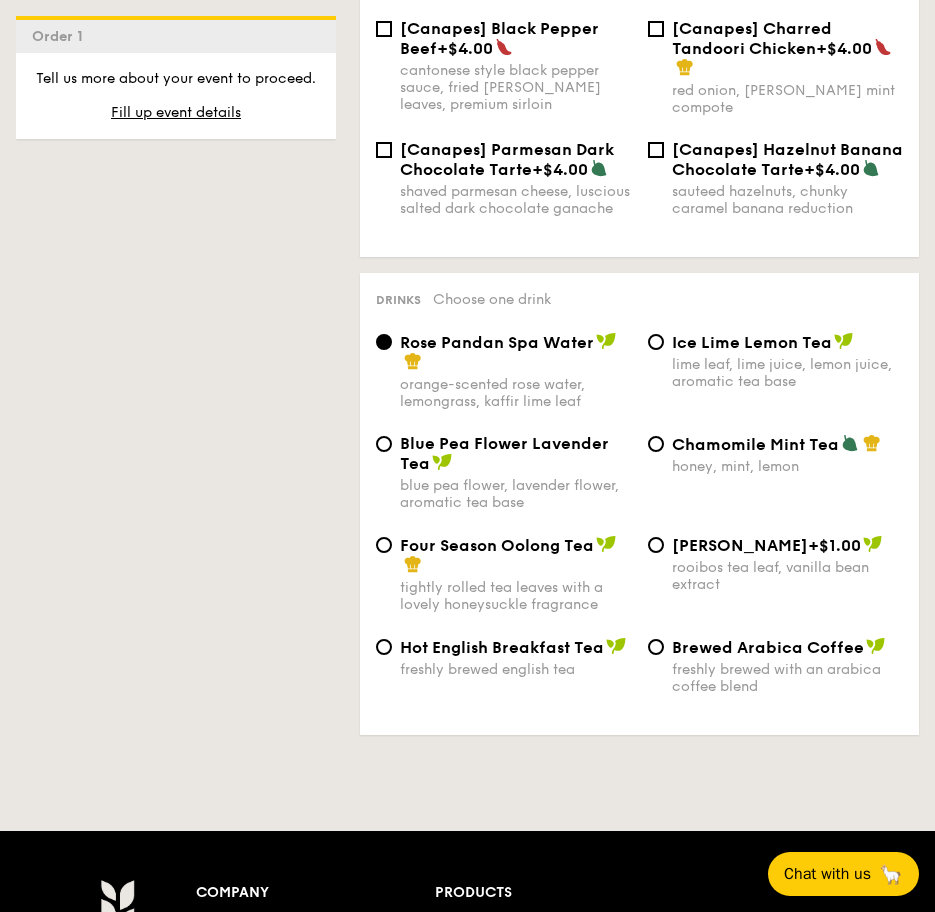 click on "Four Season Oolong Tea" at bounding box center [497, 545] 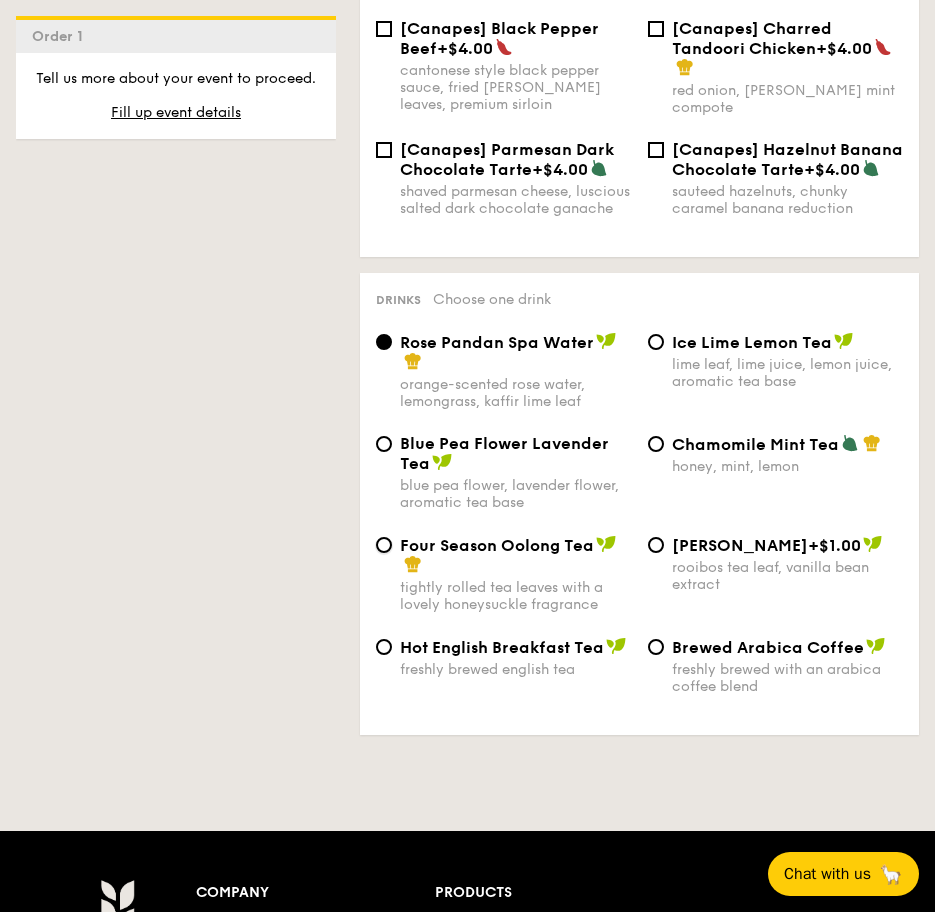 click on "Four Season Oolong Tea tightly rolled tea leaves with a lovely honeysuckle fragrance" at bounding box center [384, 545] 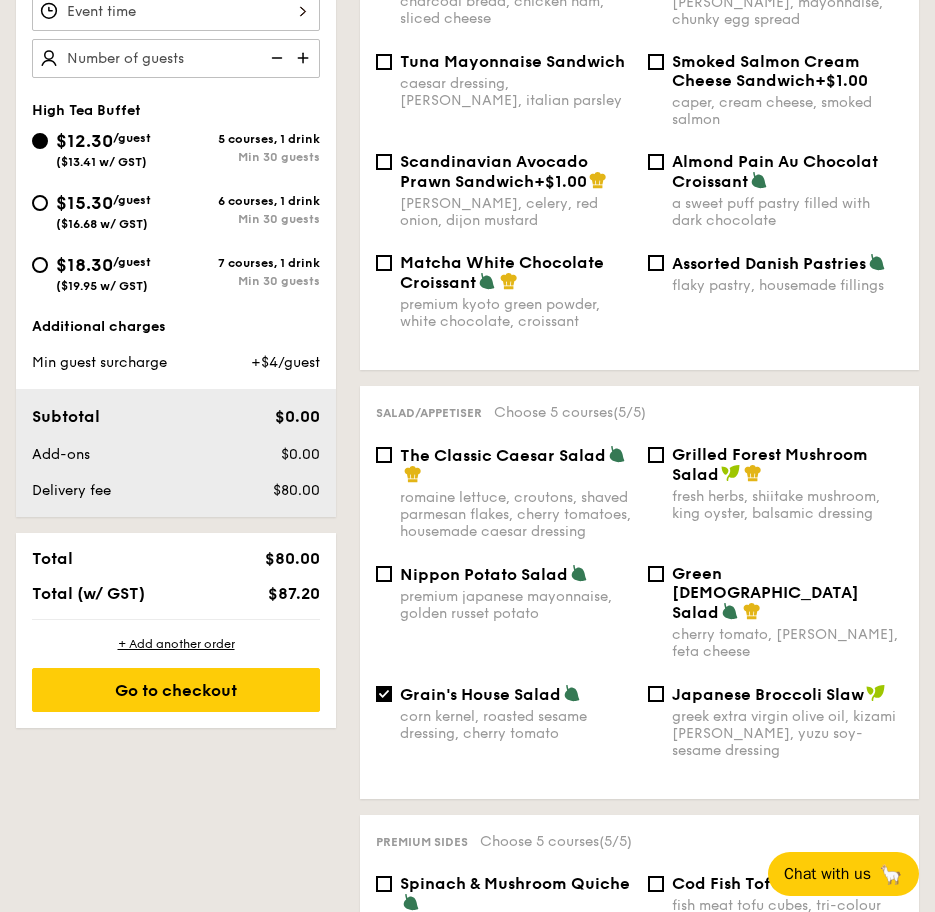 scroll, scrollTop: 300, scrollLeft: 0, axis: vertical 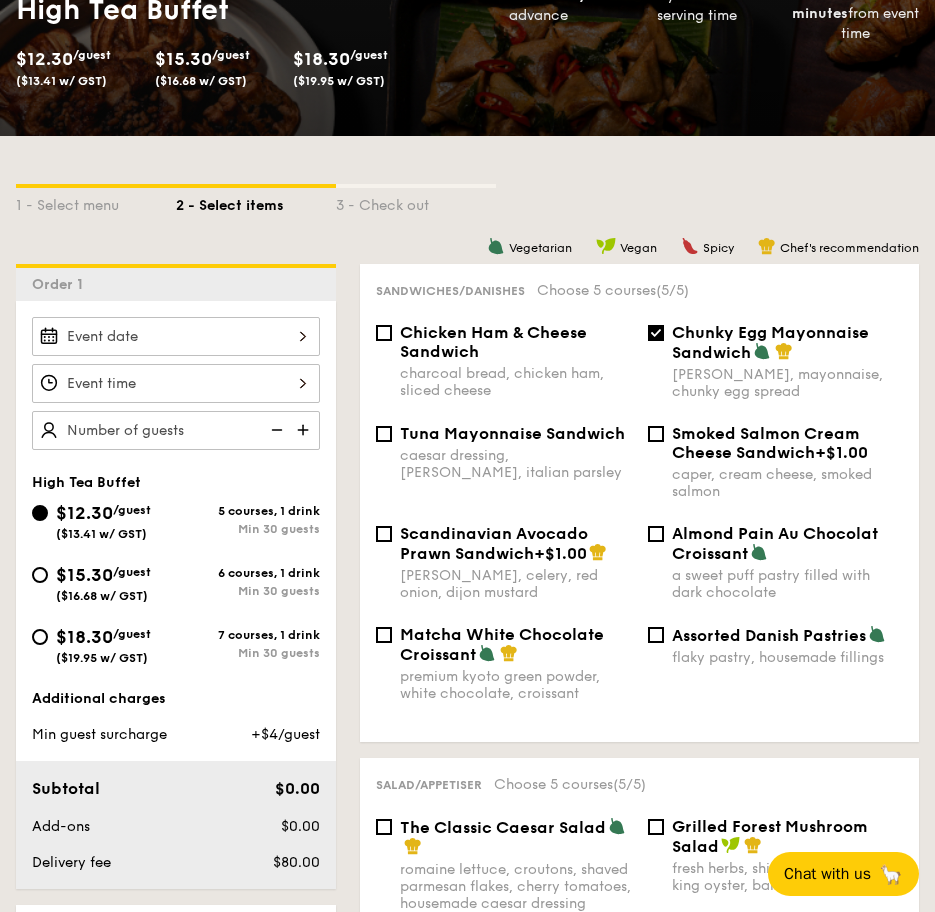 drag, startPoint x: 673, startPoint y: 331, endPoint x: 749, endPoint y: 351, distance: 78.58753 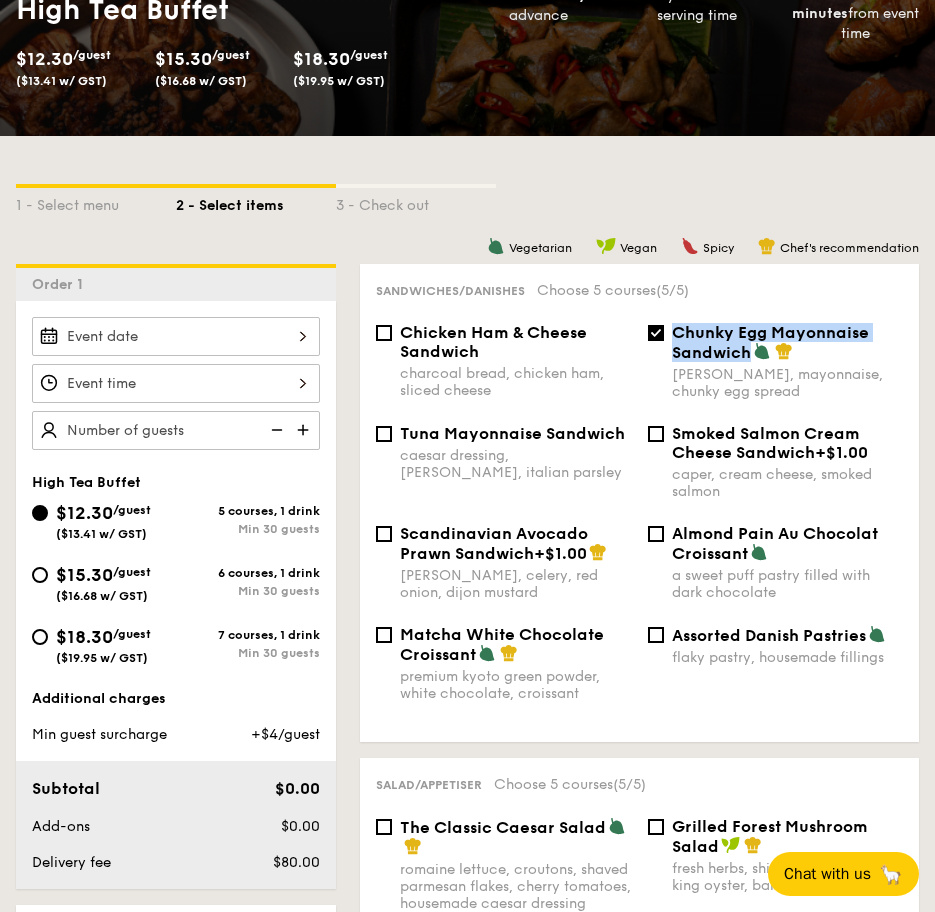 copy on "Chunky Egg Mayonnaise Sandwich" 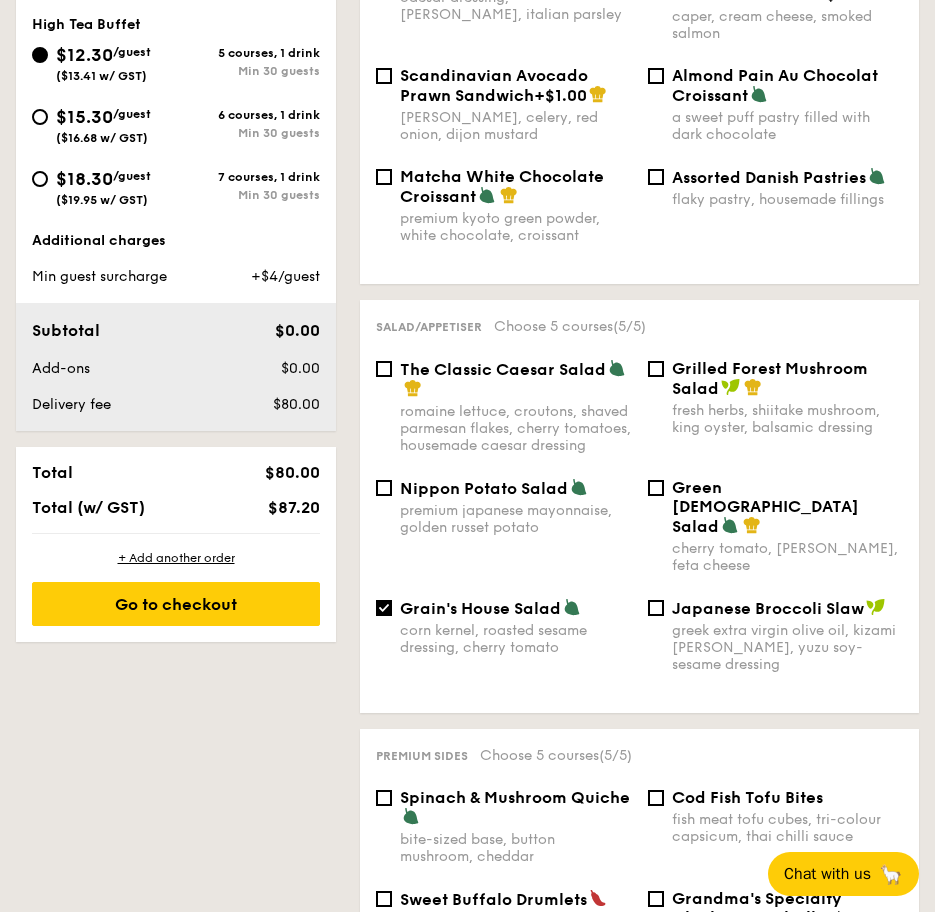 scroll, scrollTop: 900, scrollLeft: 0, axis: vertical 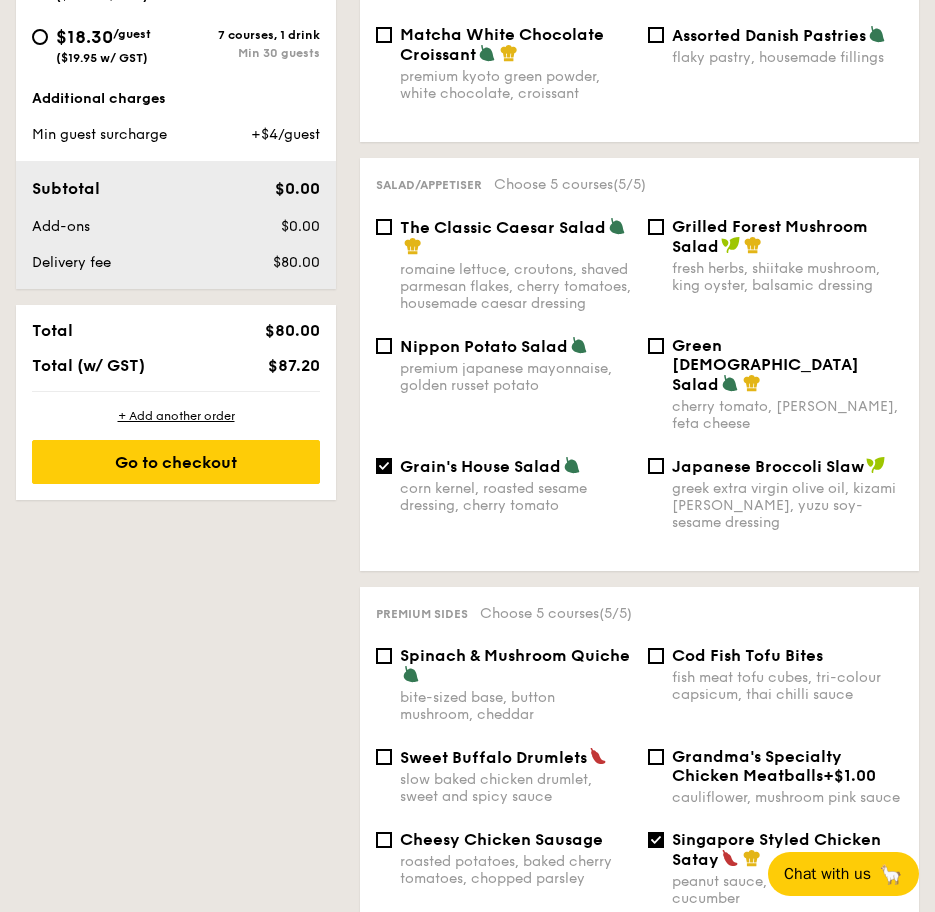 drag, startPoint x: 559, startPoint y: 447, endPoint x: 405, endPoint y: 445, distance: 154.01299 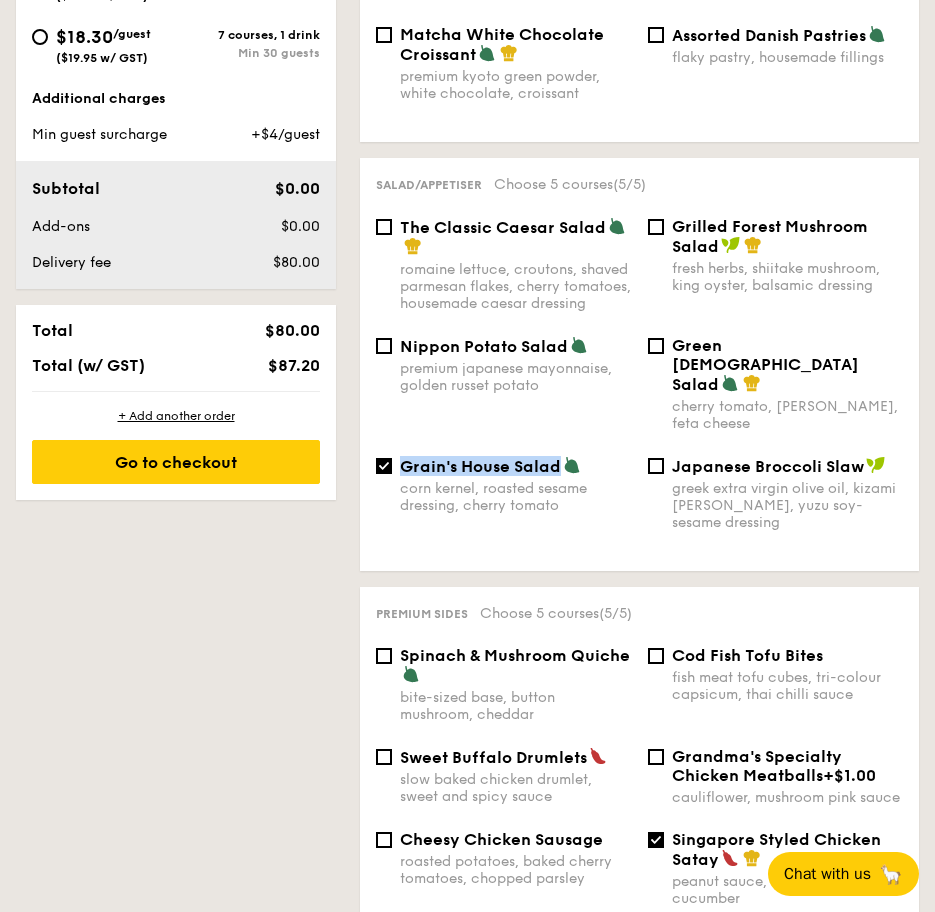 copy on "Grain's House Salad" 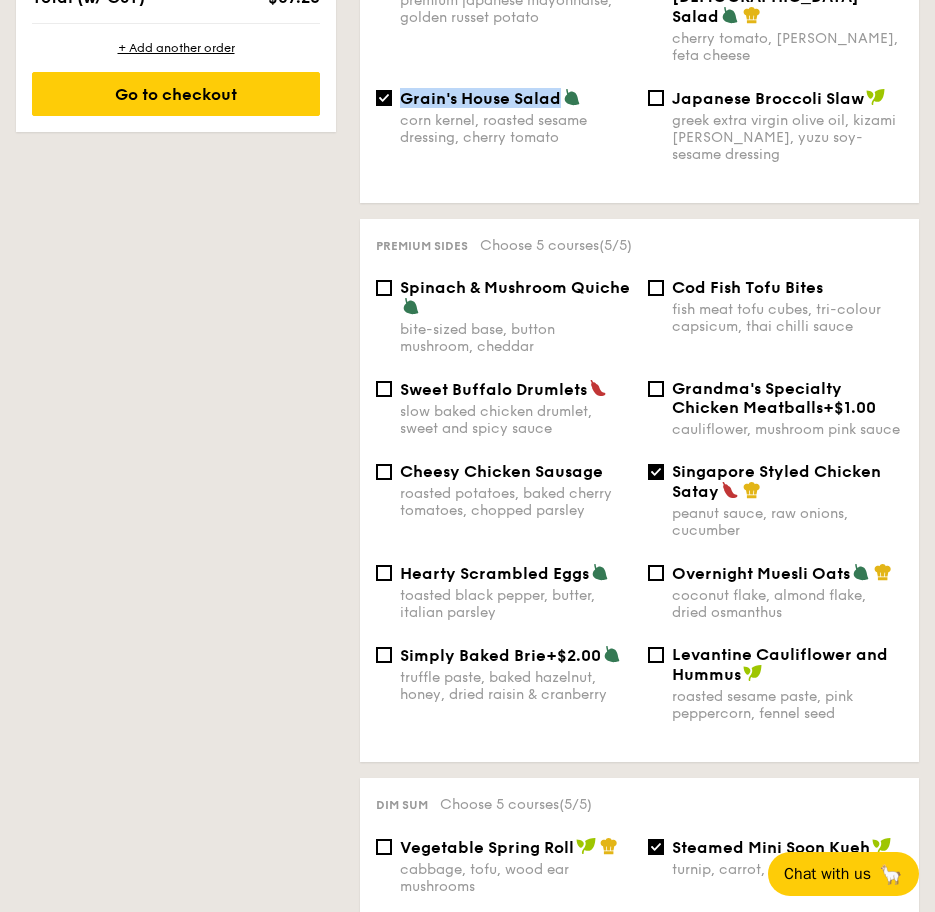 scroll, scrollTop: 1300, scrollLeft: 0, axis: vertical 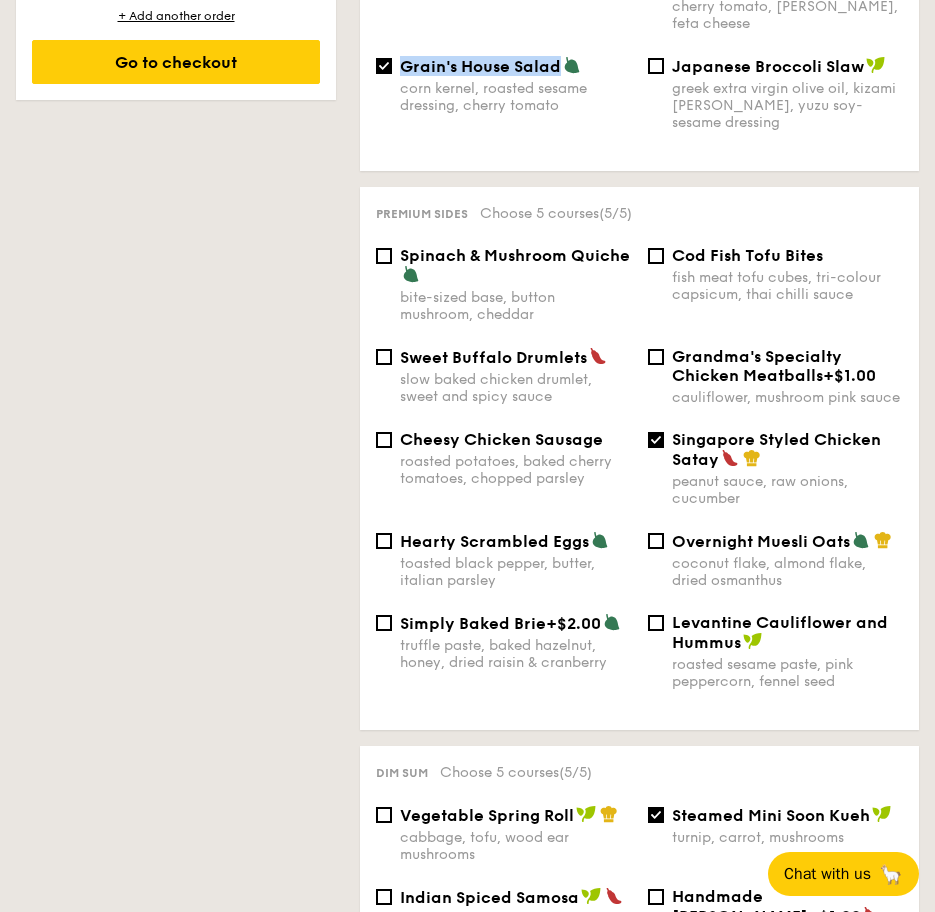 drag, startPoint x: 718, startPoint y: 440, endPoint x: 674, endPoint y: 419, distance: 48.754486 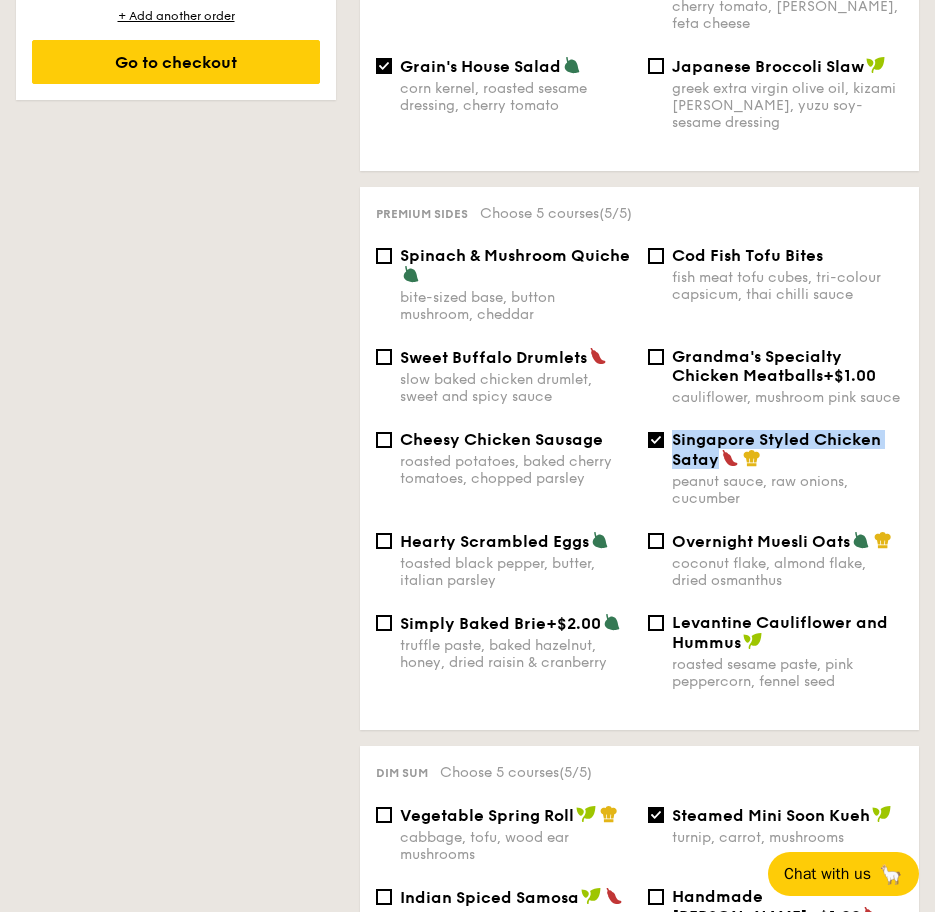 copy on "Singapore Styled Chicken Satay" 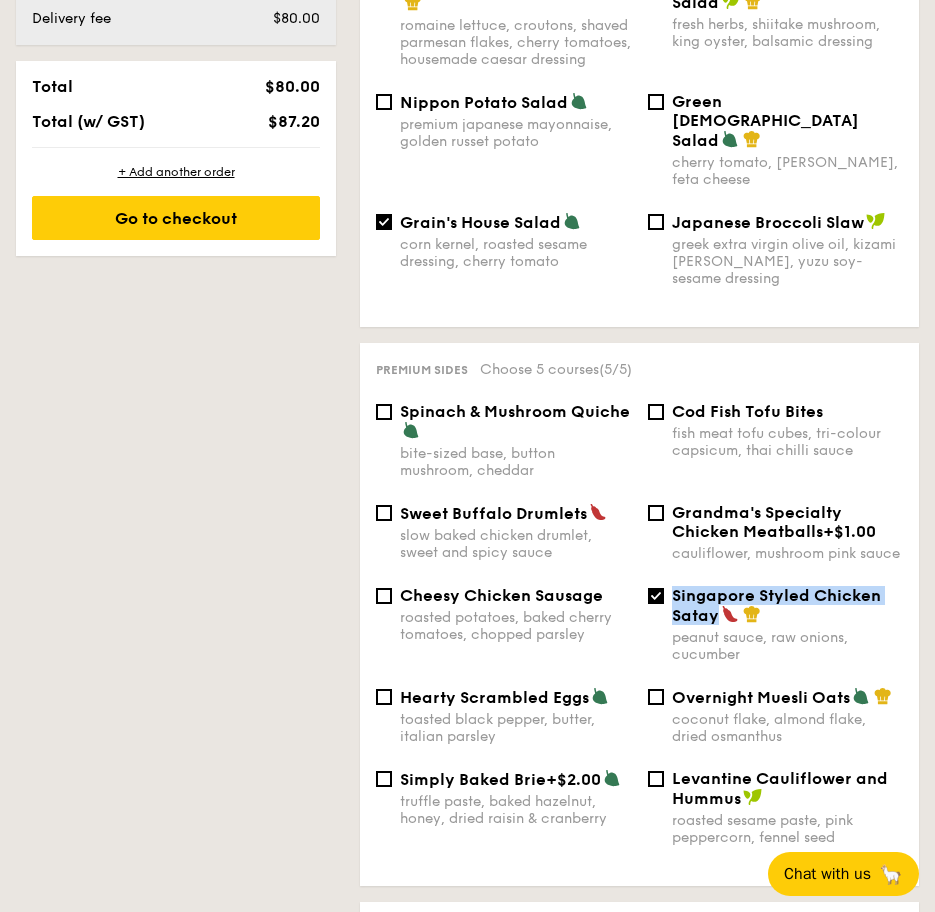 scroll, scrollTop: 900, scrollLeft: 0, axis: vertical 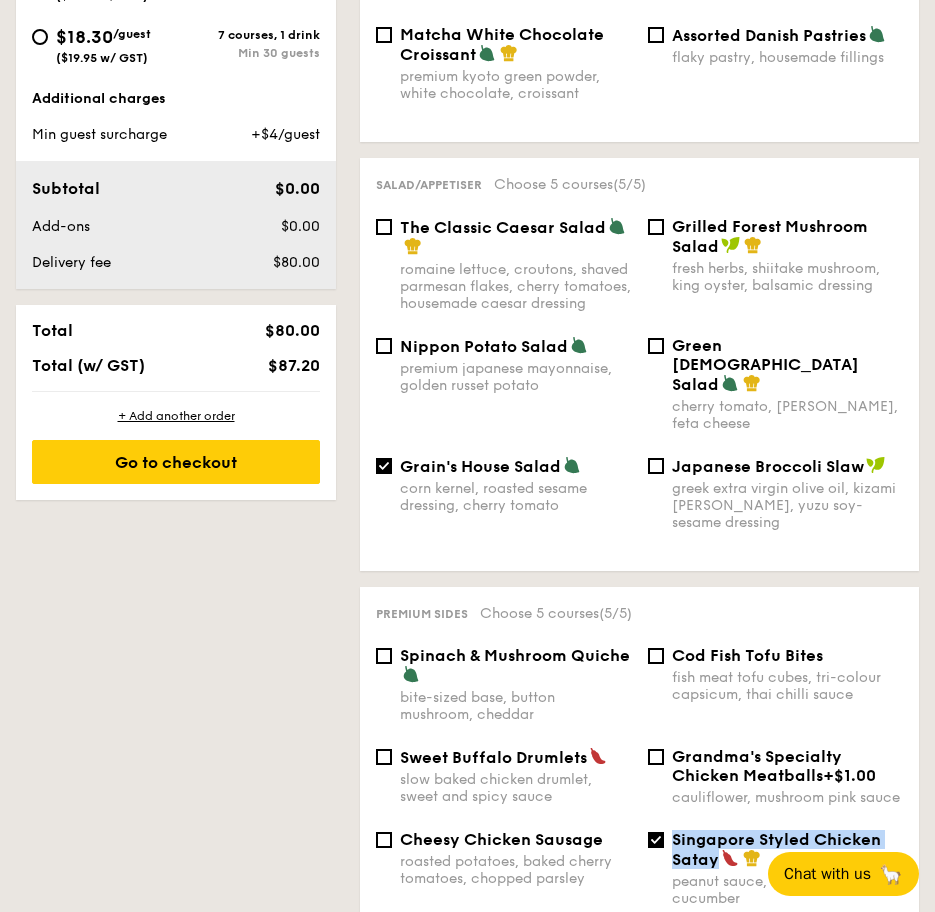 drag, startPoint x: 714, startPoint y: 246, endPoint x: 677, endPoint y: 227, distance: 41.59327 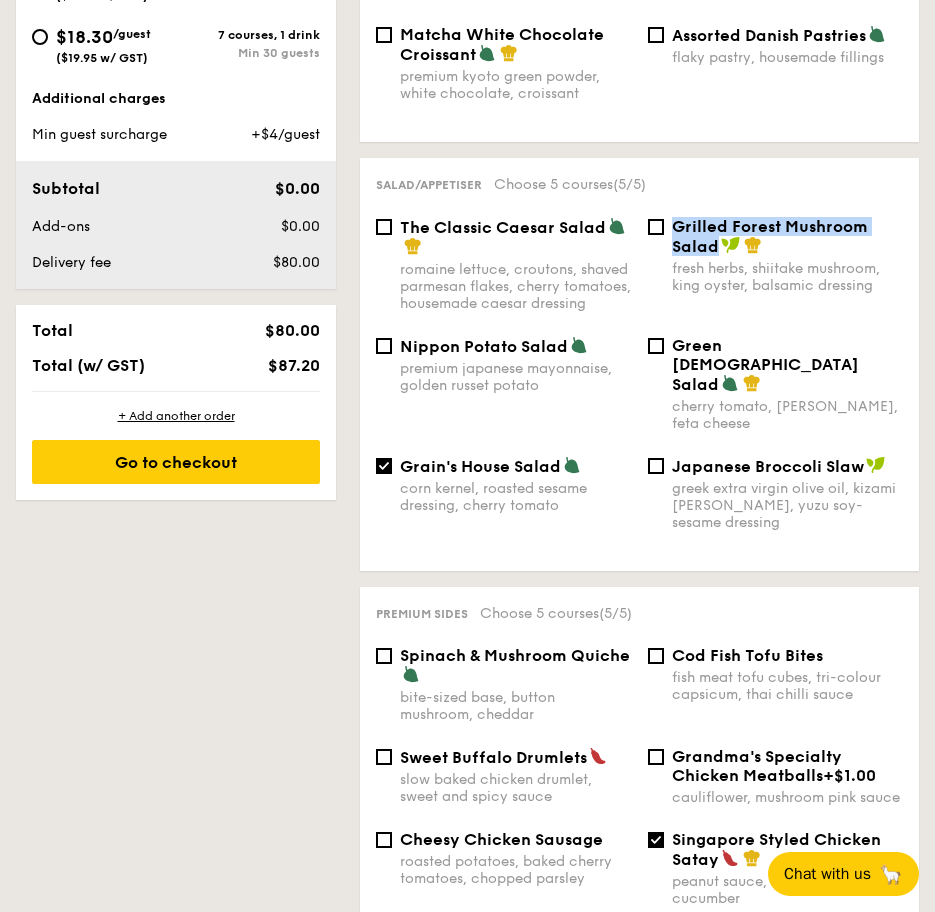 copy on "Grilled Forest Mushroom Salad" 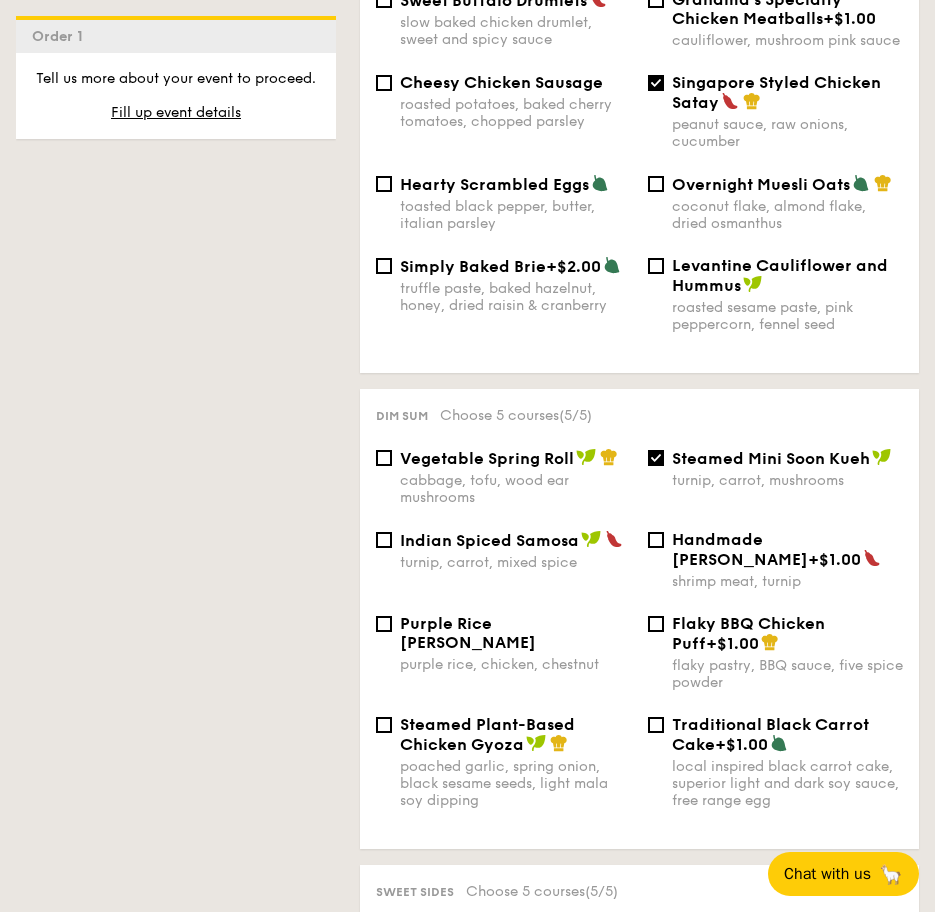 scroll, scrollTop: 1700, scrollLeft: 0, axis: vertical 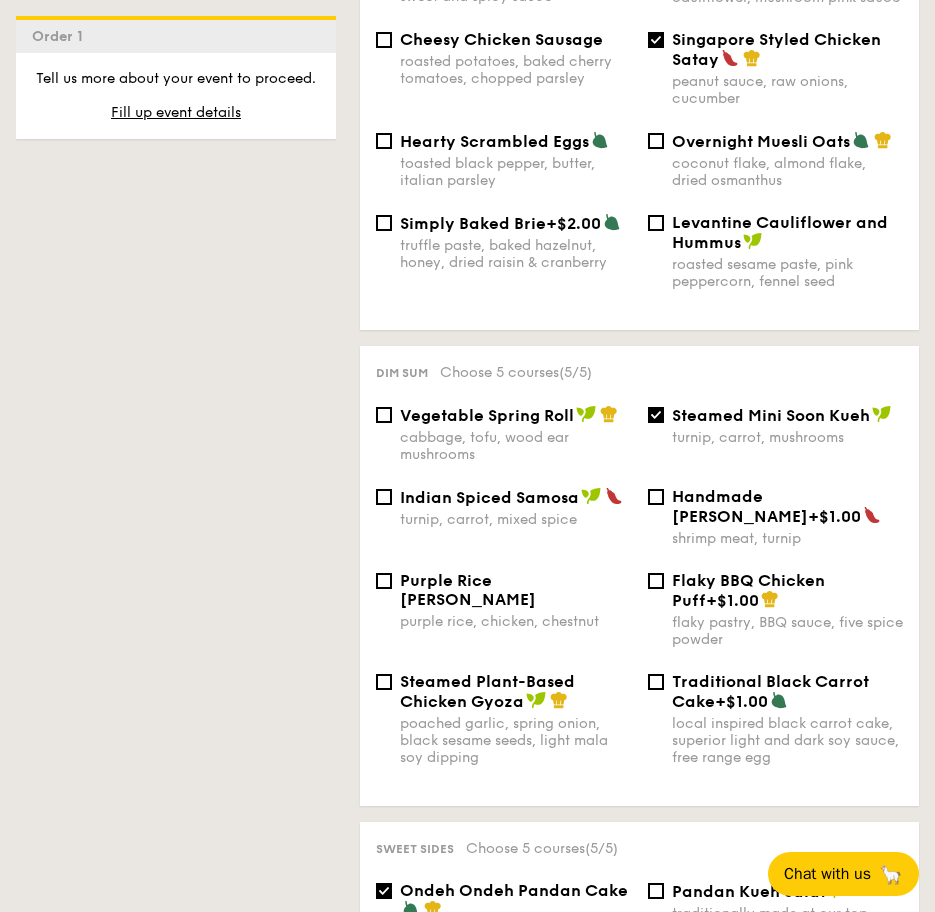 drag, startPoint x: 868, startPoint y: 398, endPoint x: 670, endPoint y: 393, distance: 198.06313 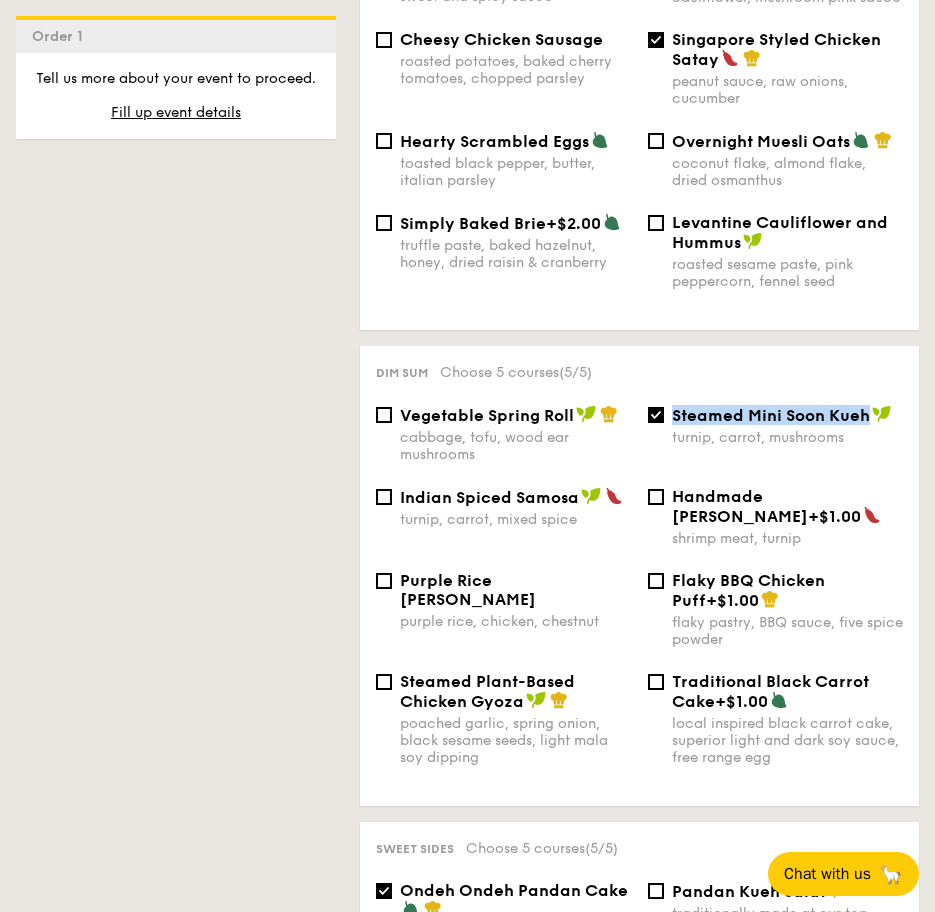 copy on "Steamed Mini Soon Kueh" 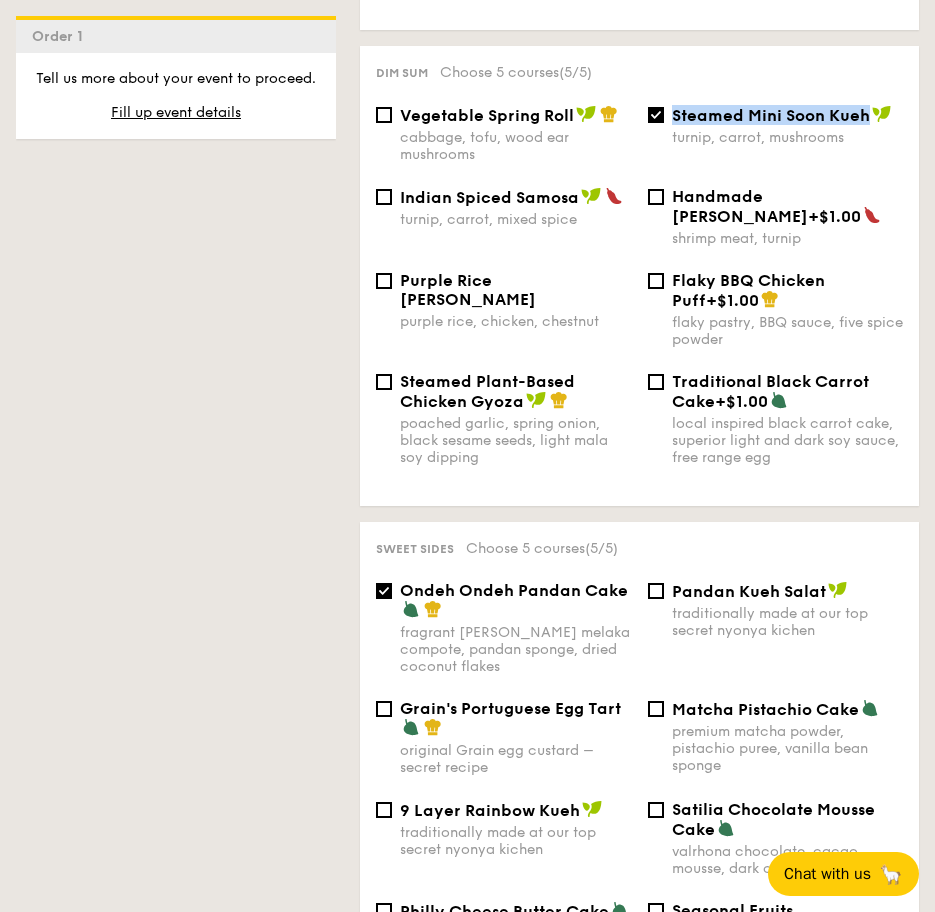 scroll, scrollTop: 2300, scrollLeft: 0, axis: vertical 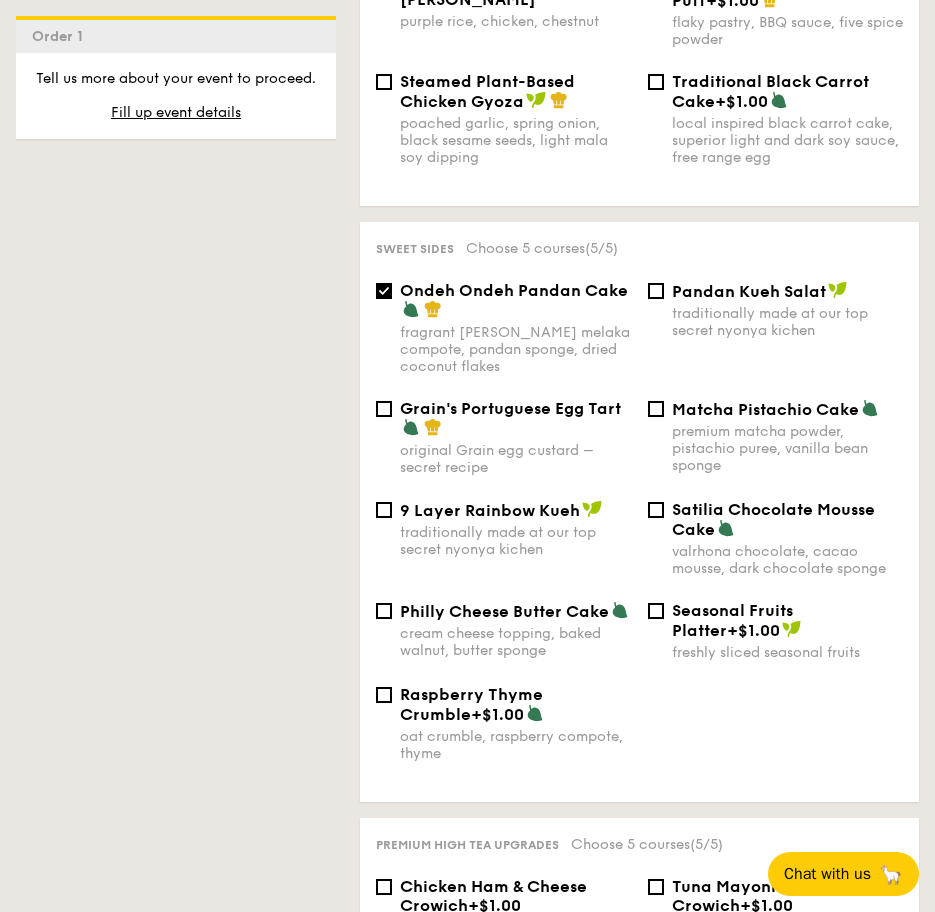 drag, startPoint x: 624, startPoint y: 271, endPoint x: 402, endPoint y: 269, distance: 222.009 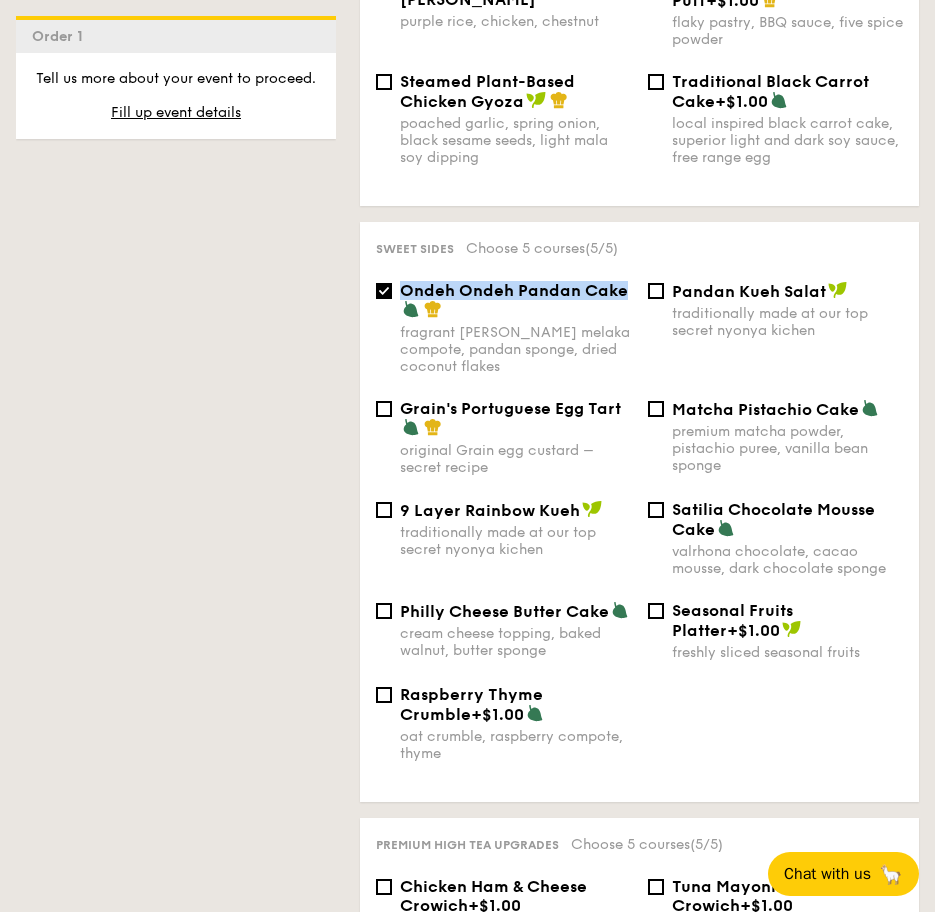 copy on "Ondeh Ondeh Pandan Cake" 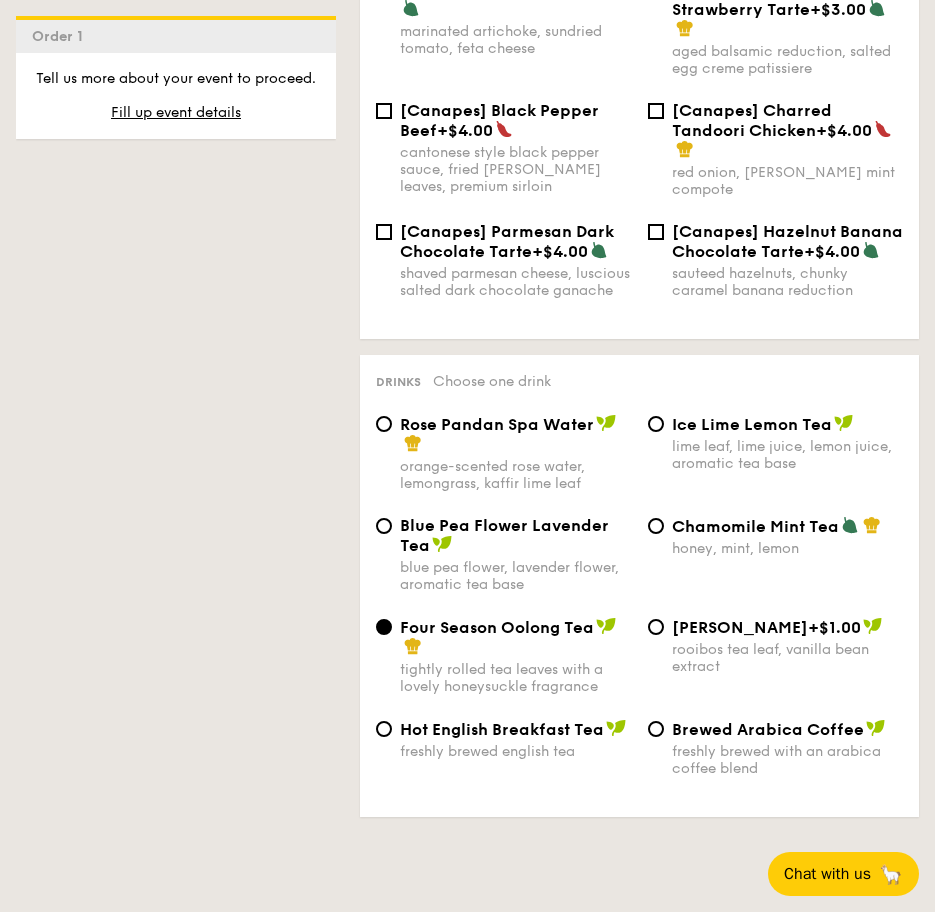scroll, scrollTop: 3600, scrollLeft: 0, axis: vertical 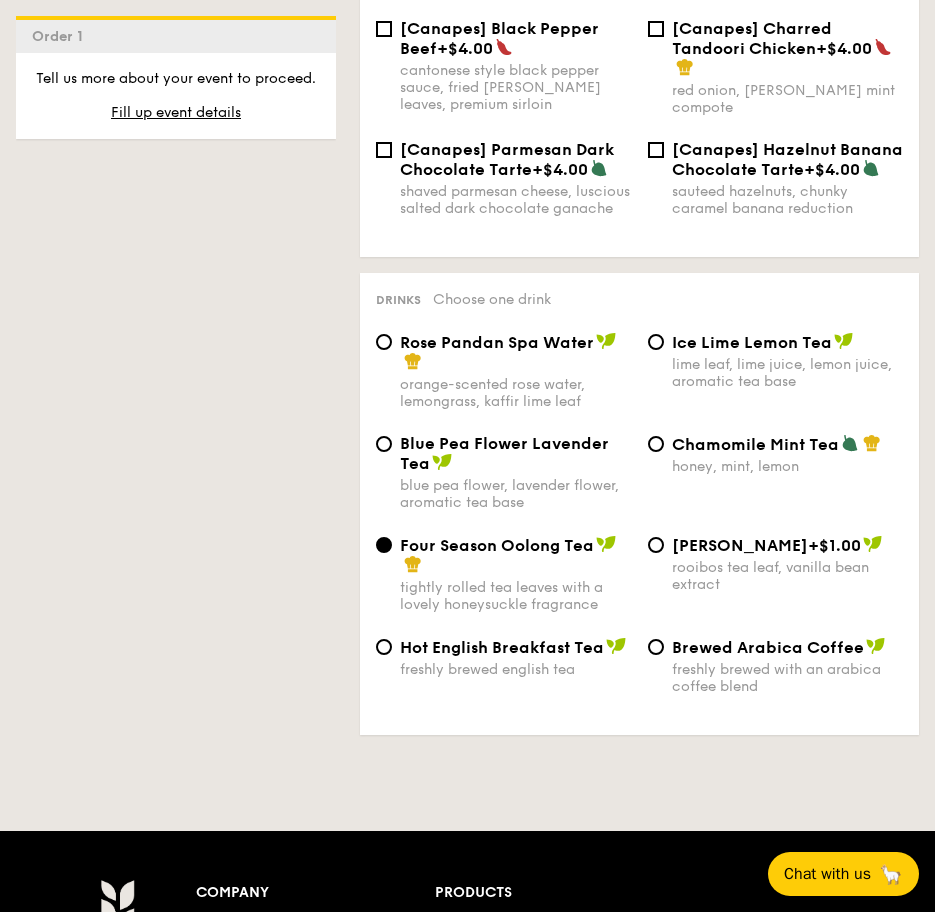 drag, startPoint x: 593, startPoint y: 544, endPoint x: 407, endPoint y: 537, distance: 186.13167 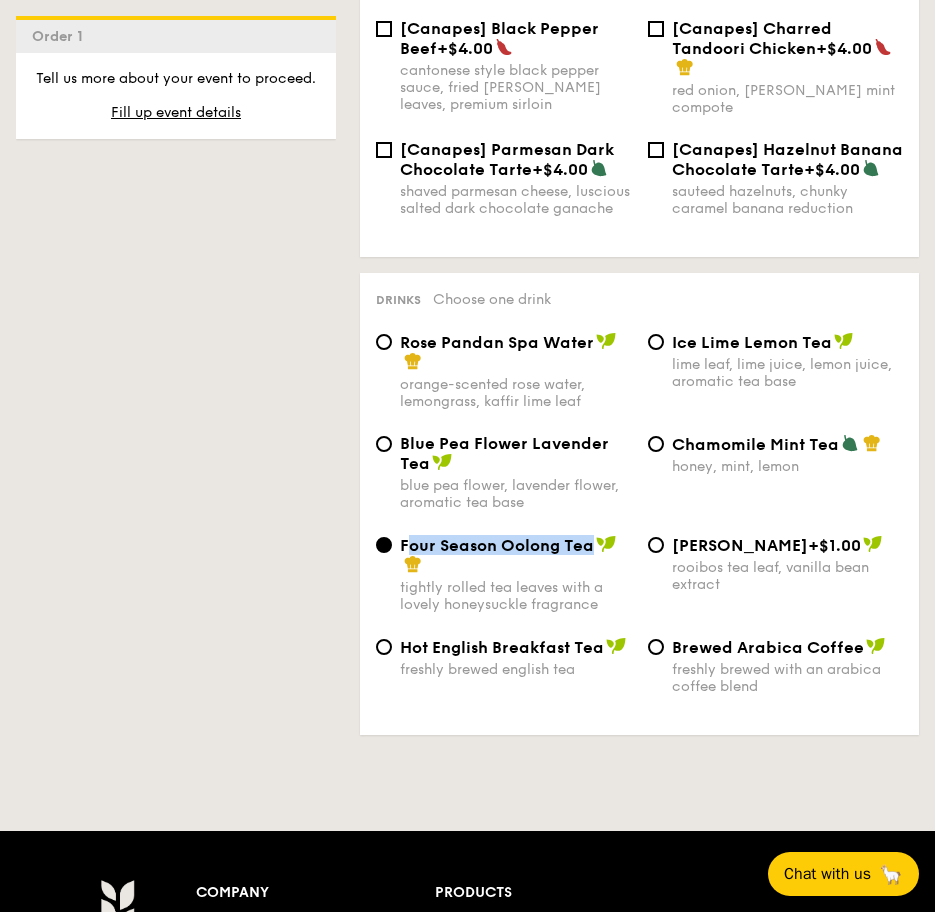 drag, startPoint x: 834, startPoint y: 437, endPoint x: 674, endPoint y: 434, distance: 160.02812 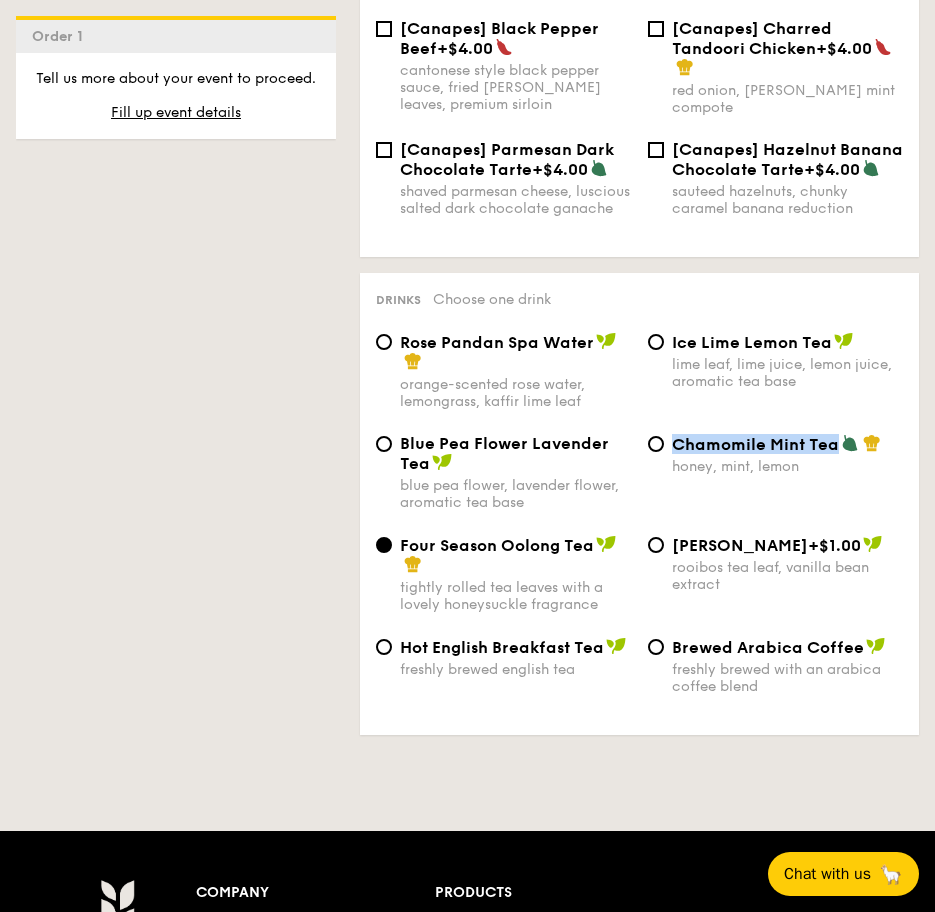 copy on "Chamomile Mint Tea" 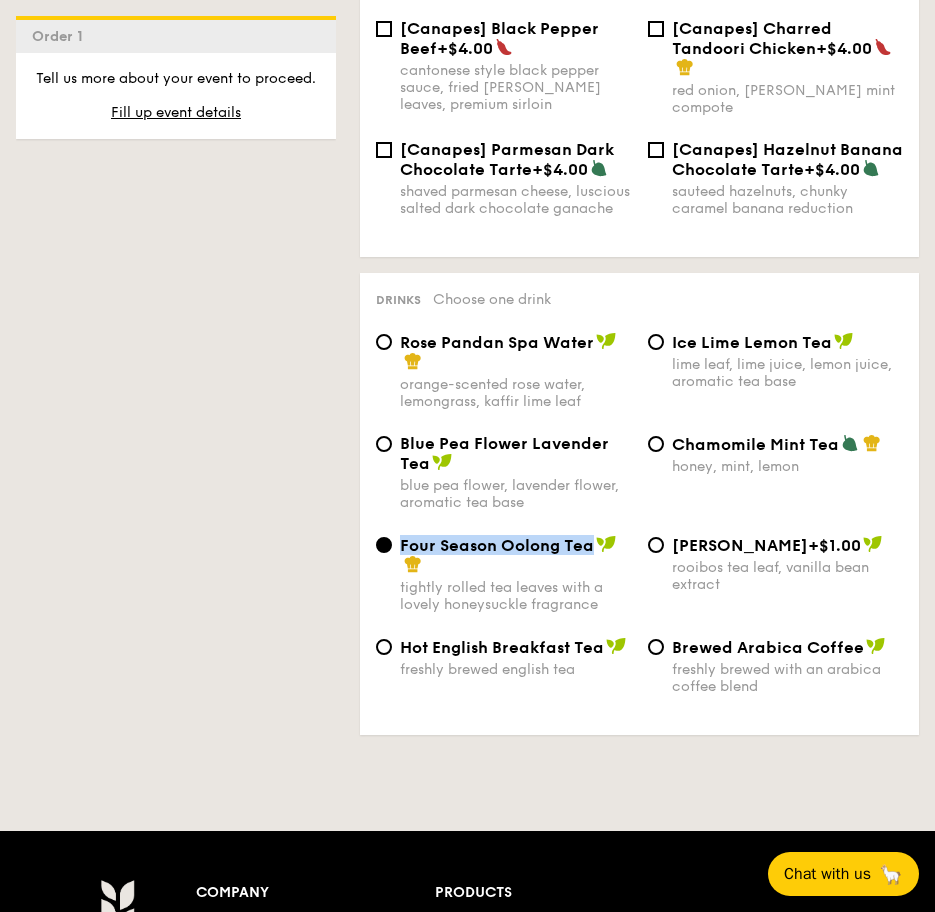 copy on "Four Season Oolong Tea" 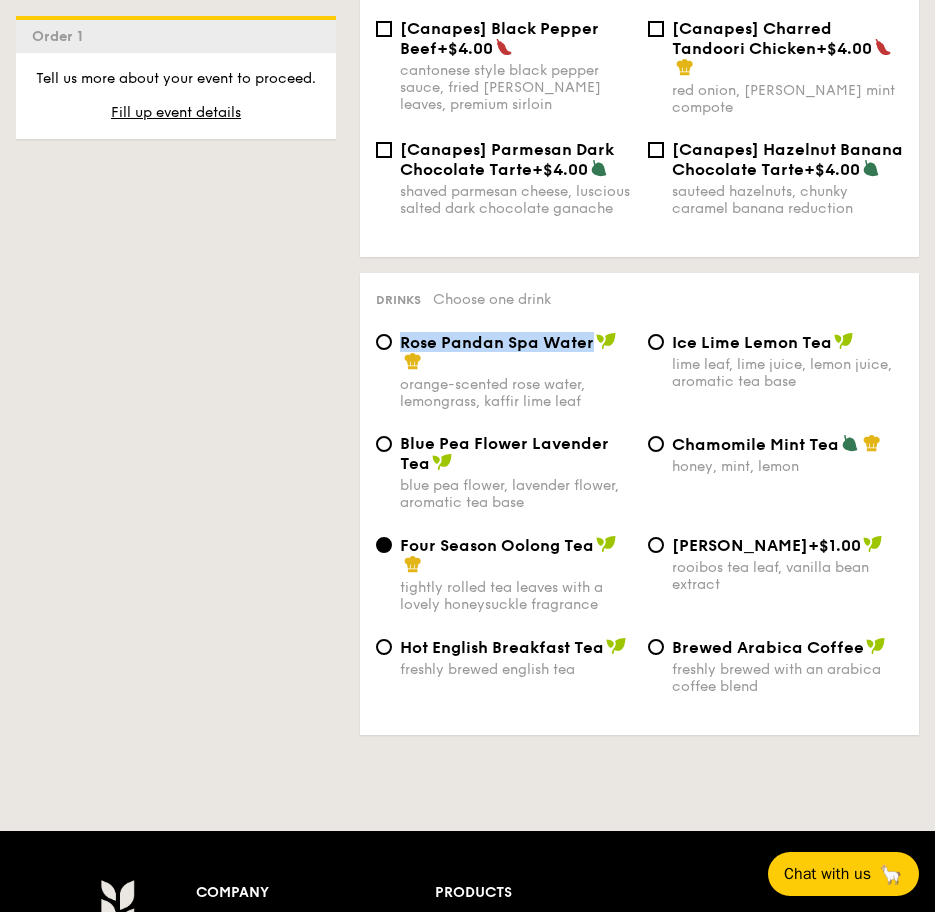 copy on "Rose Pandan Spa Water" 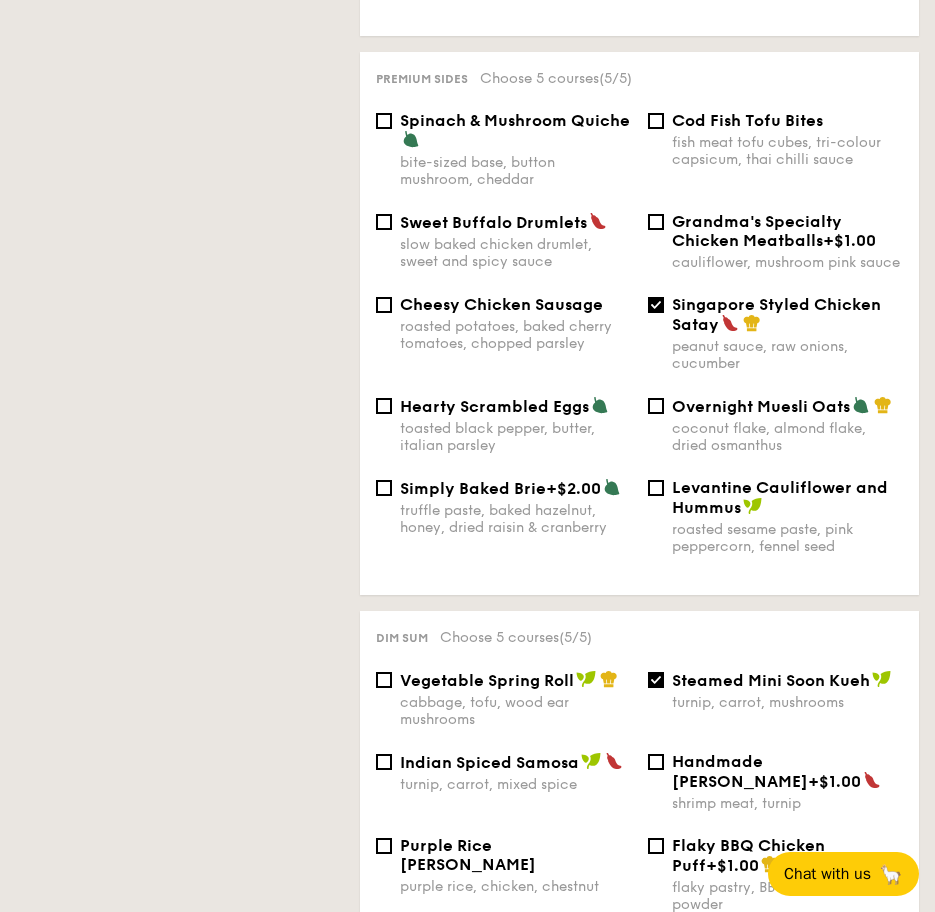 scroll, scrollTop: 1400, scrollLeft: 0, axis: vertical 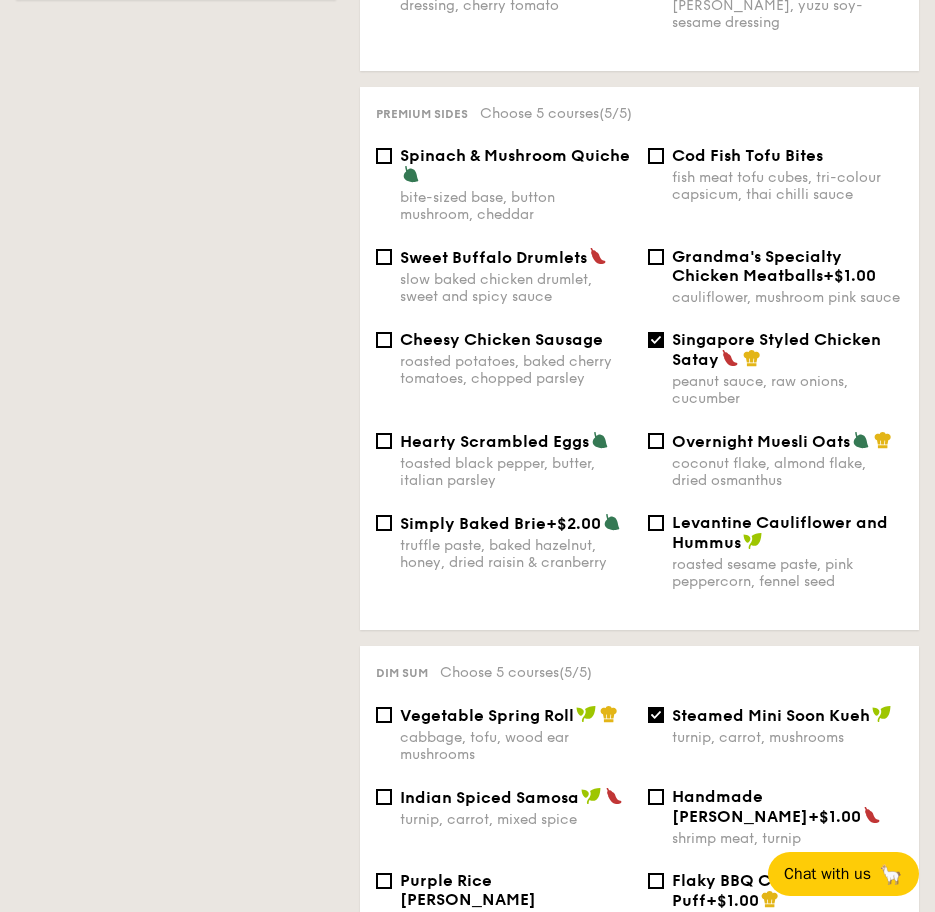 drag, startPoint x: 825, startPoint y: 131, endPoint x: 674, endPoint y: 134, distance: 151.0298 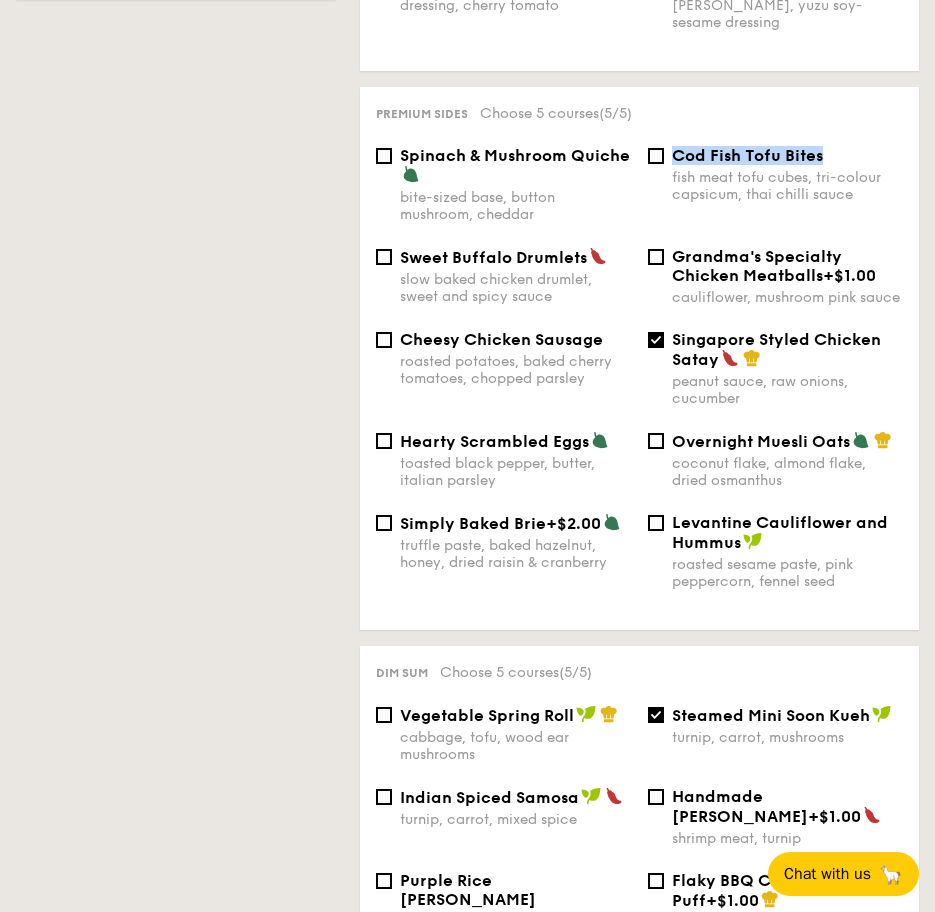 drag, startPoint x: 674, startPoint y: 134, endPoint x: 716, endPoint y: 132, distance: 42.047592 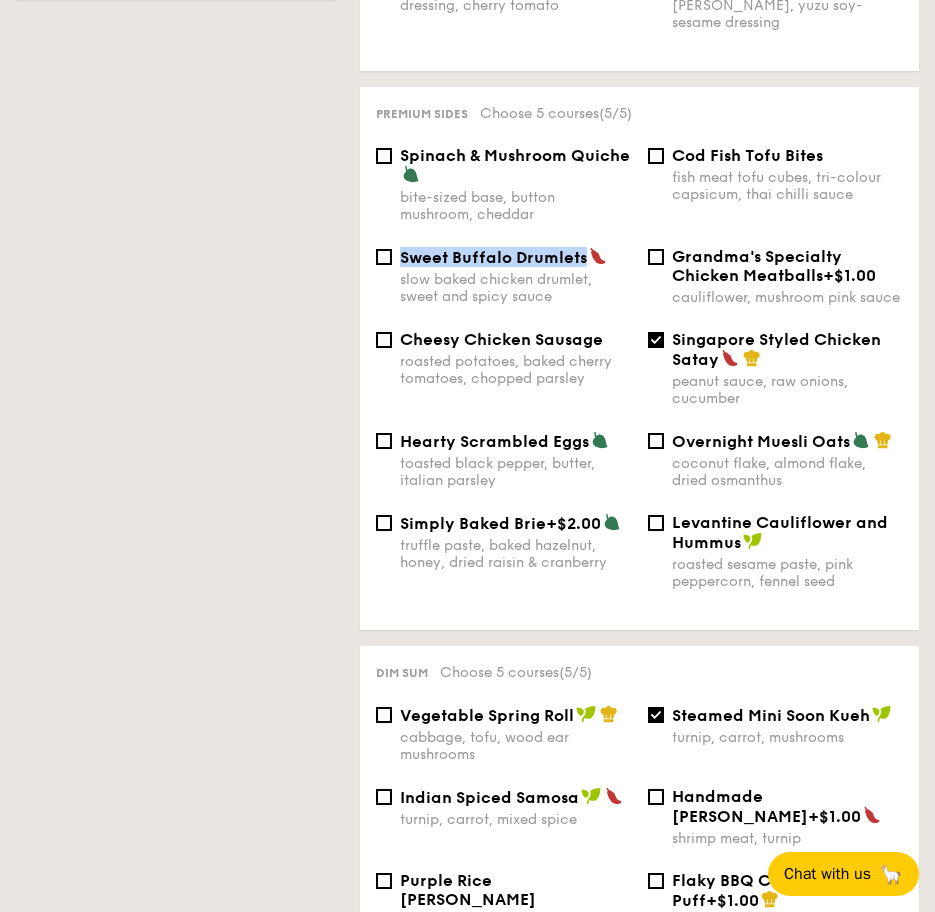 click on "Cod Fish Tofu Bites" at bounding box center (788, 155) 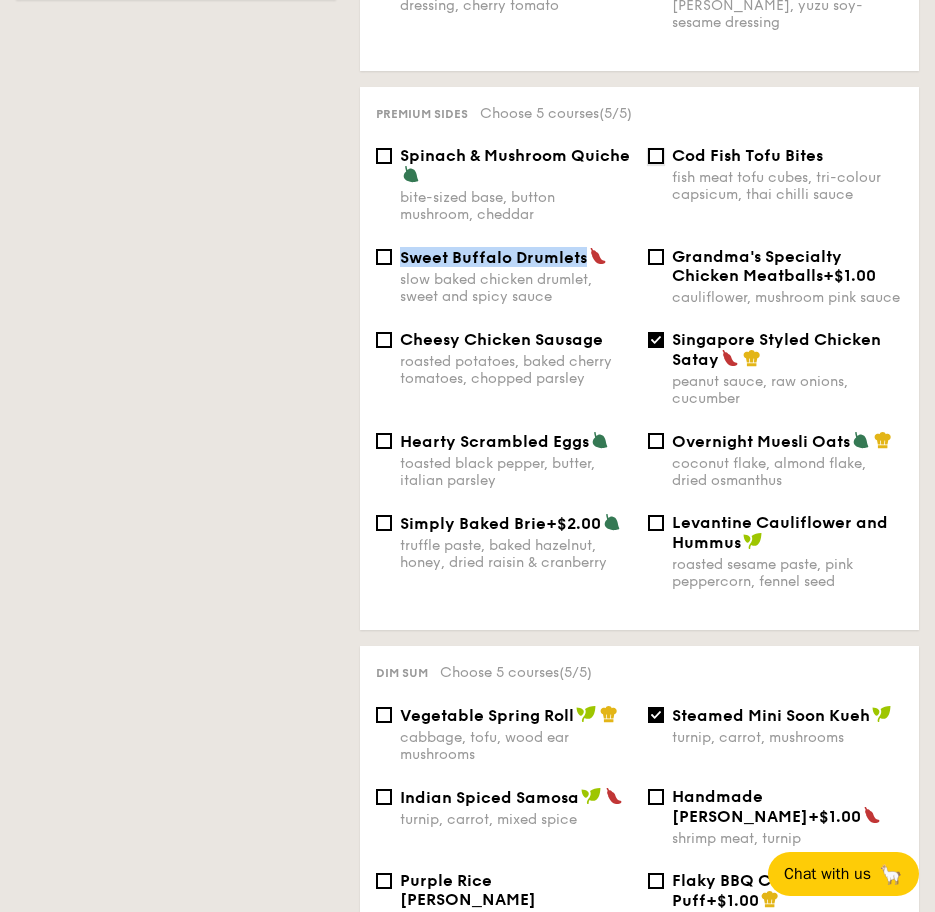 click on "Cod Fish Tofu Bites fish meat tofu cubes, tri-colour capsicum, thai chilli sauce" at bounding box center (656, 156) 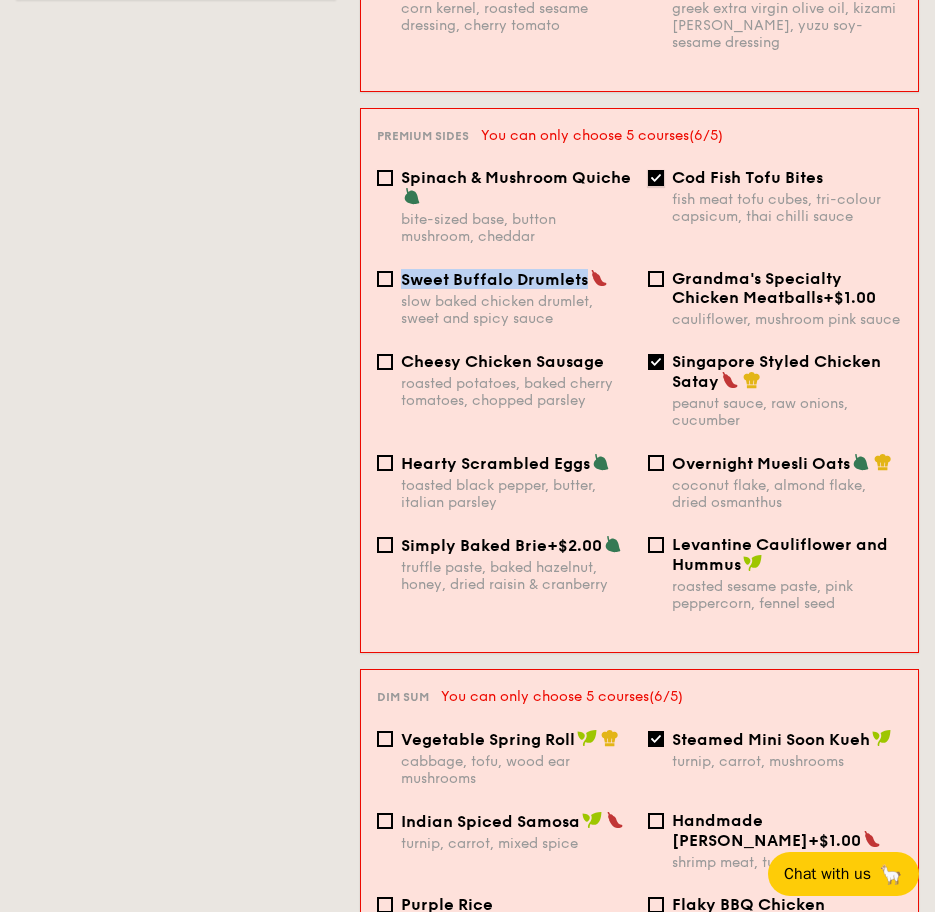 scroll, scrollTop: 1403, scrollLeft: 0, axis: vertical 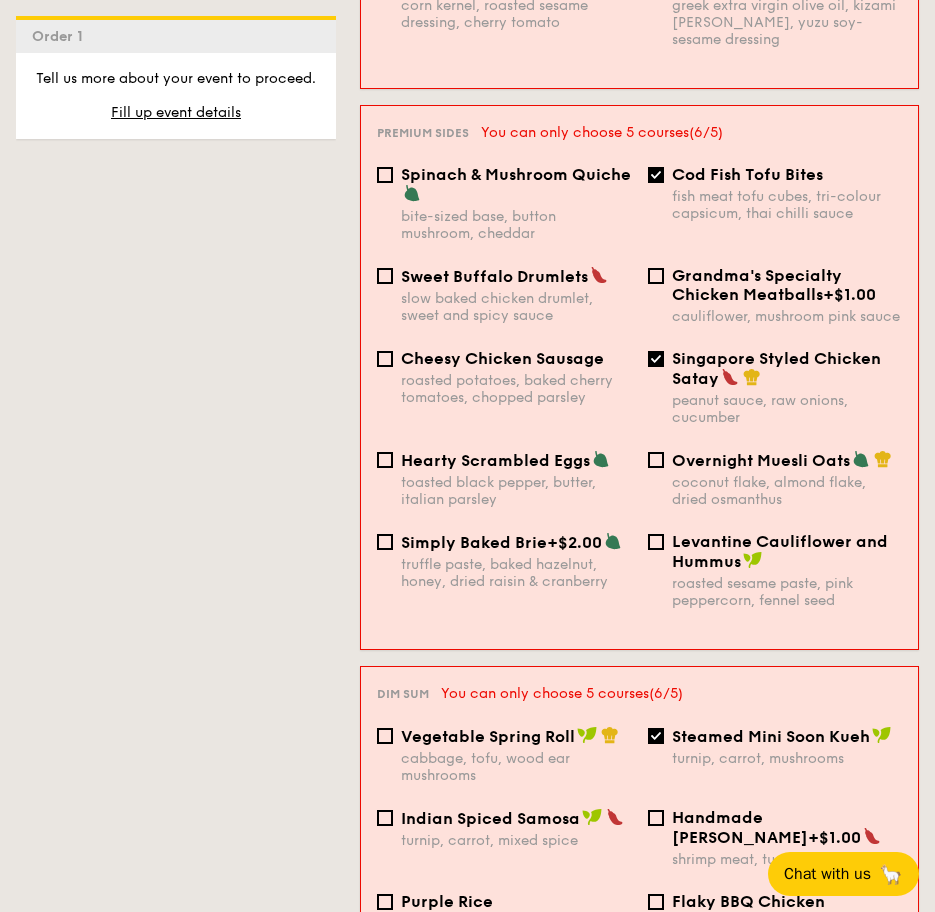 drag, startPoint x: 829, startPoint y: 136, endPoint x: 676, endPoint y: 139, distance: 153.0294 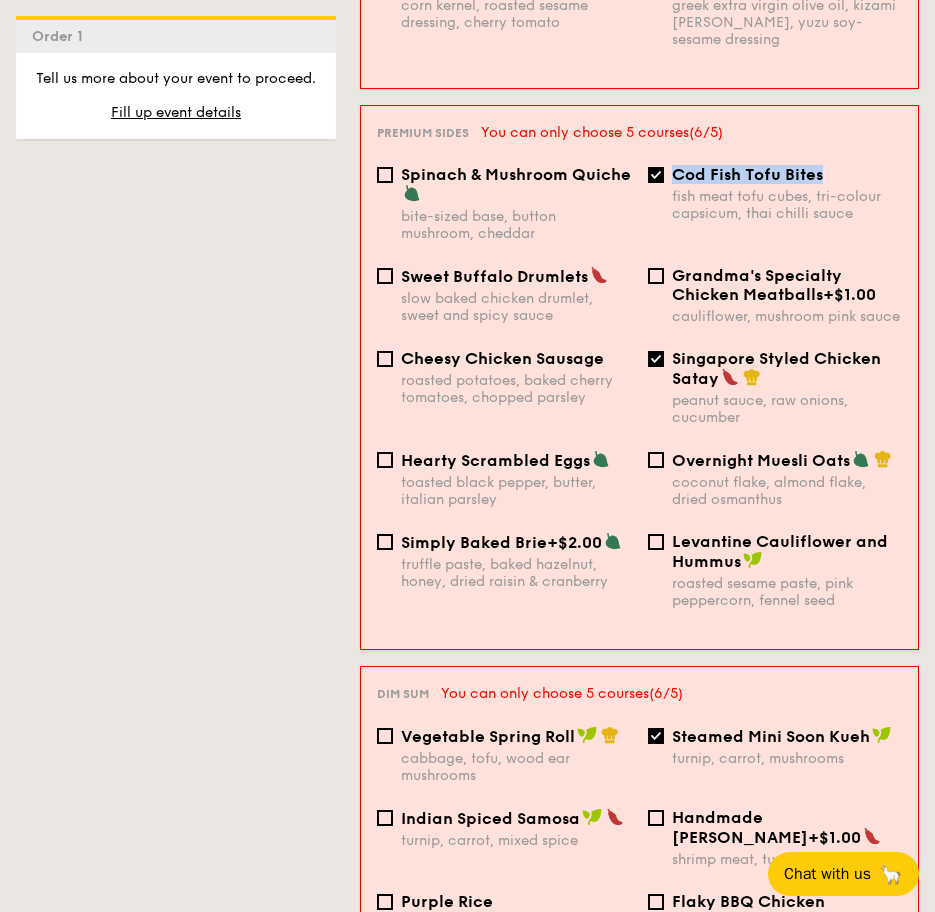 drag, startPoint x: 676, startPoint y: 139, endPoint x: 686, endPoint y: 137, distance: 10.198039 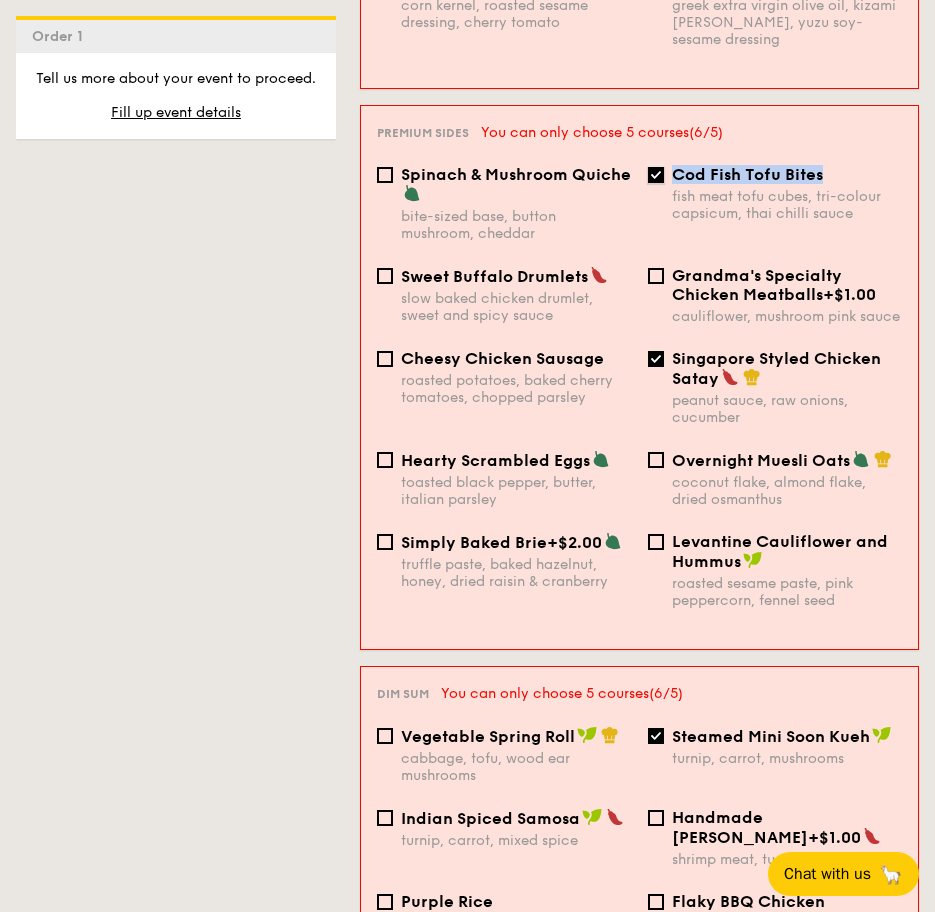 click on "Cod Fish Tofu Bites fish meat tofu cubes, tri-colour capsicum, thai chilli sauce" at bounding box center (656, 175) 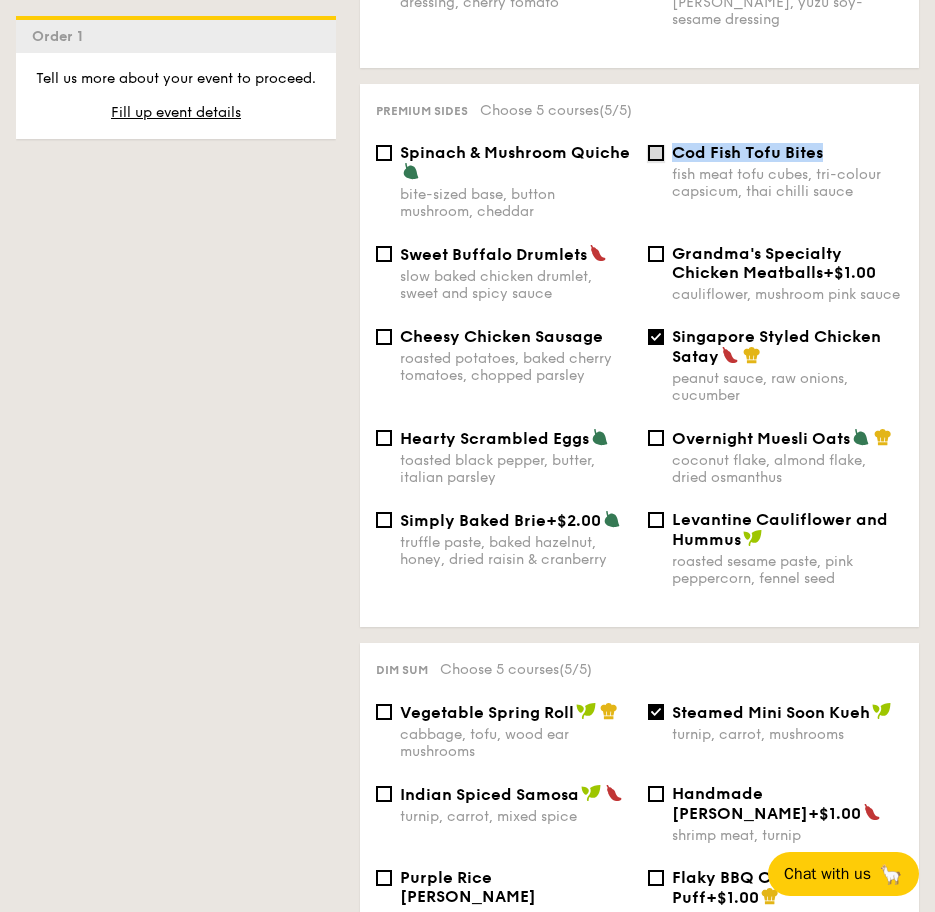 scroll, scrollTop: 1400, scrollLeft: 0, axis: vertical 